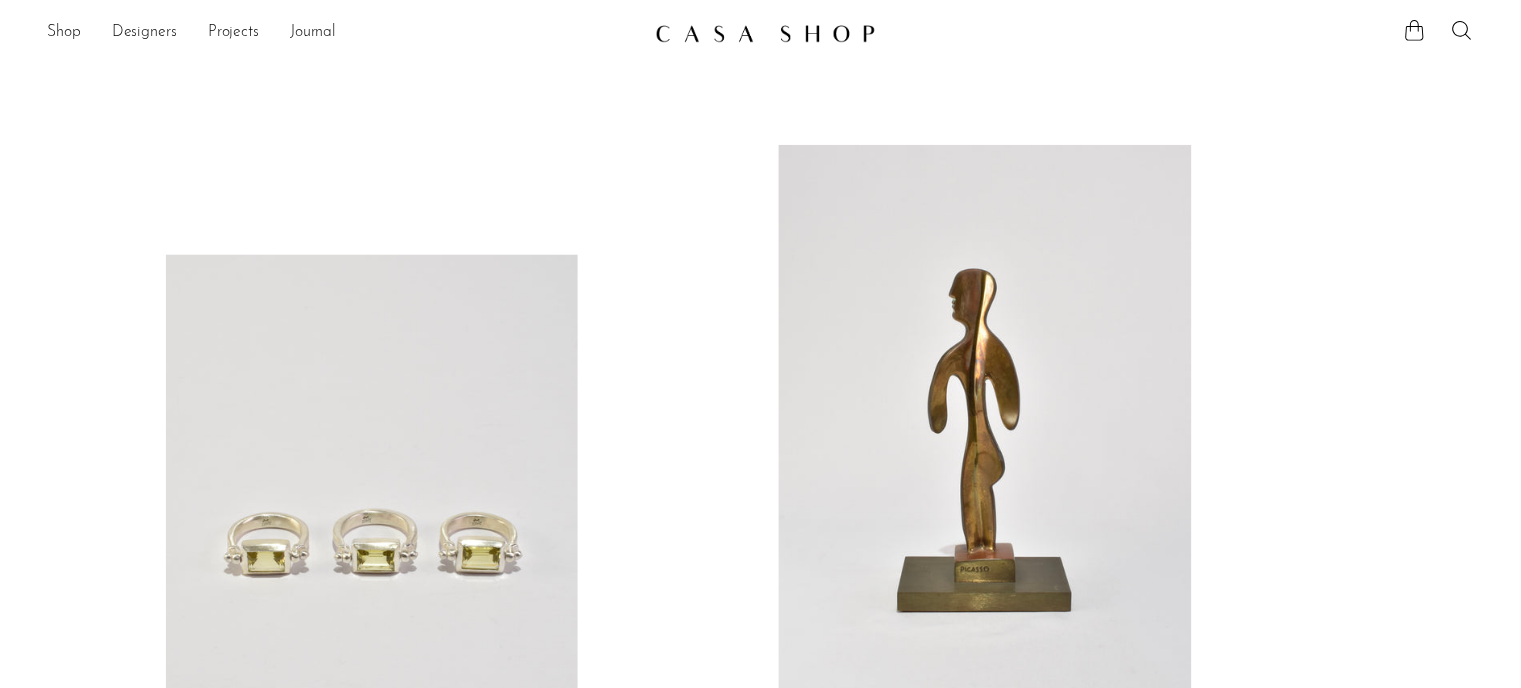 scroll, scrollTop: 0, scrollLeft: 0, axis: both 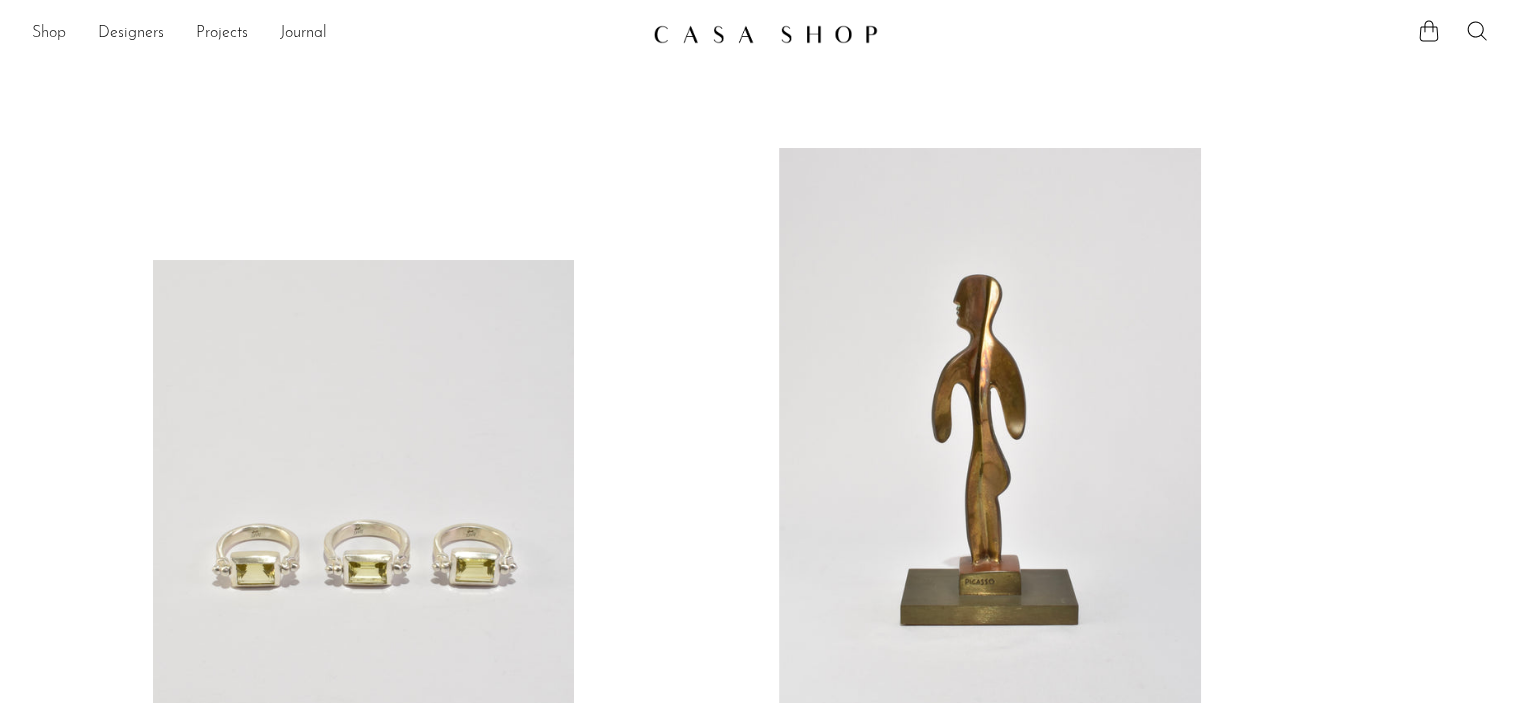 click on "Shop" at bounding box center (49, 34) 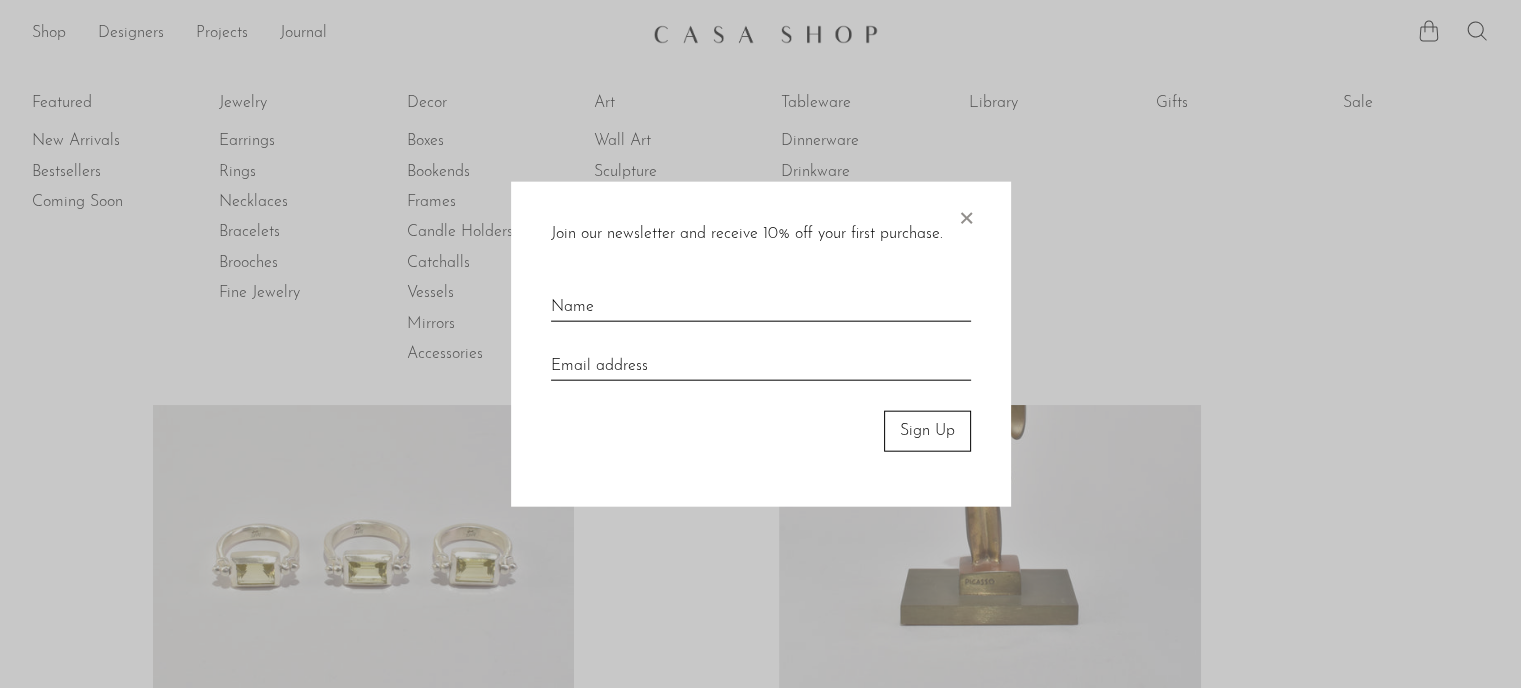 click on "×" at bounding box center [966, 214] 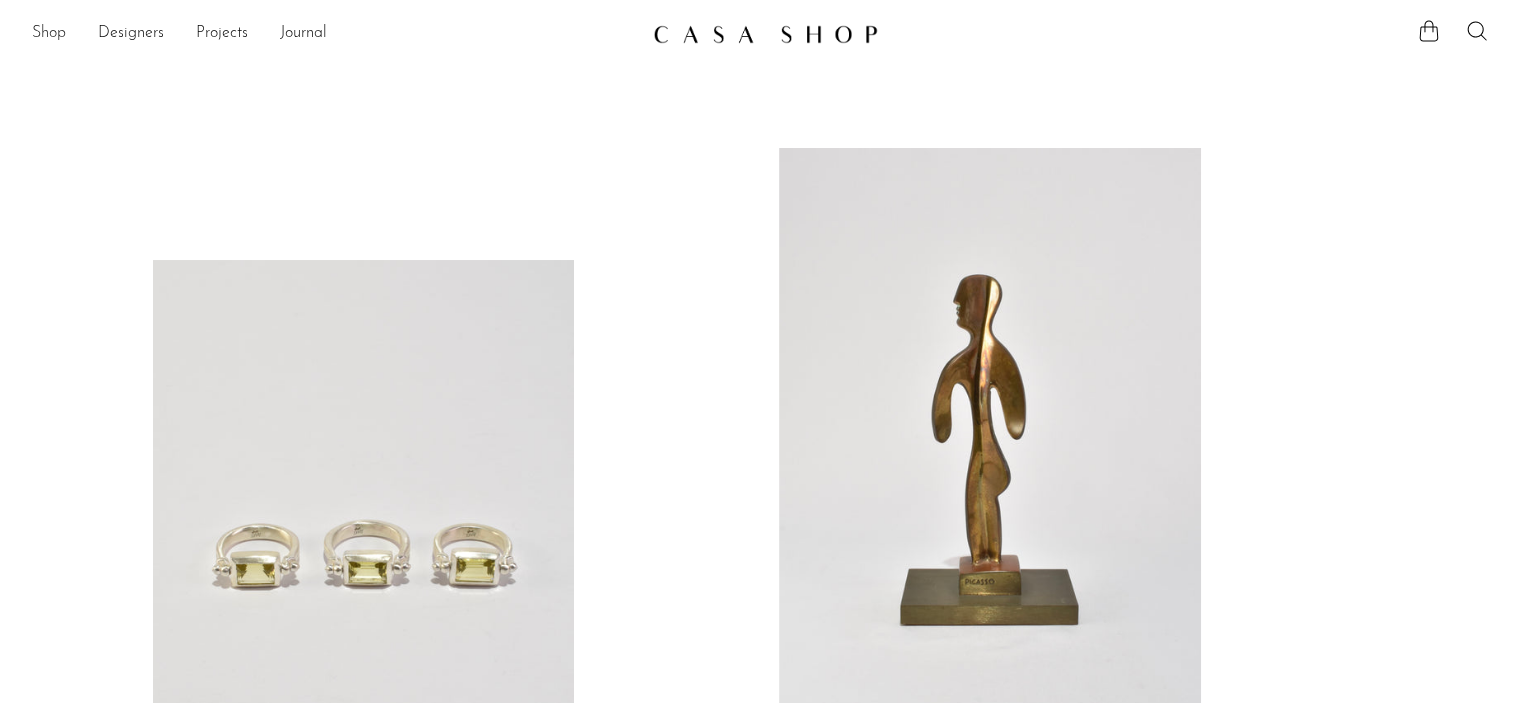 click on "Shop" at bounding box center [49, 34] 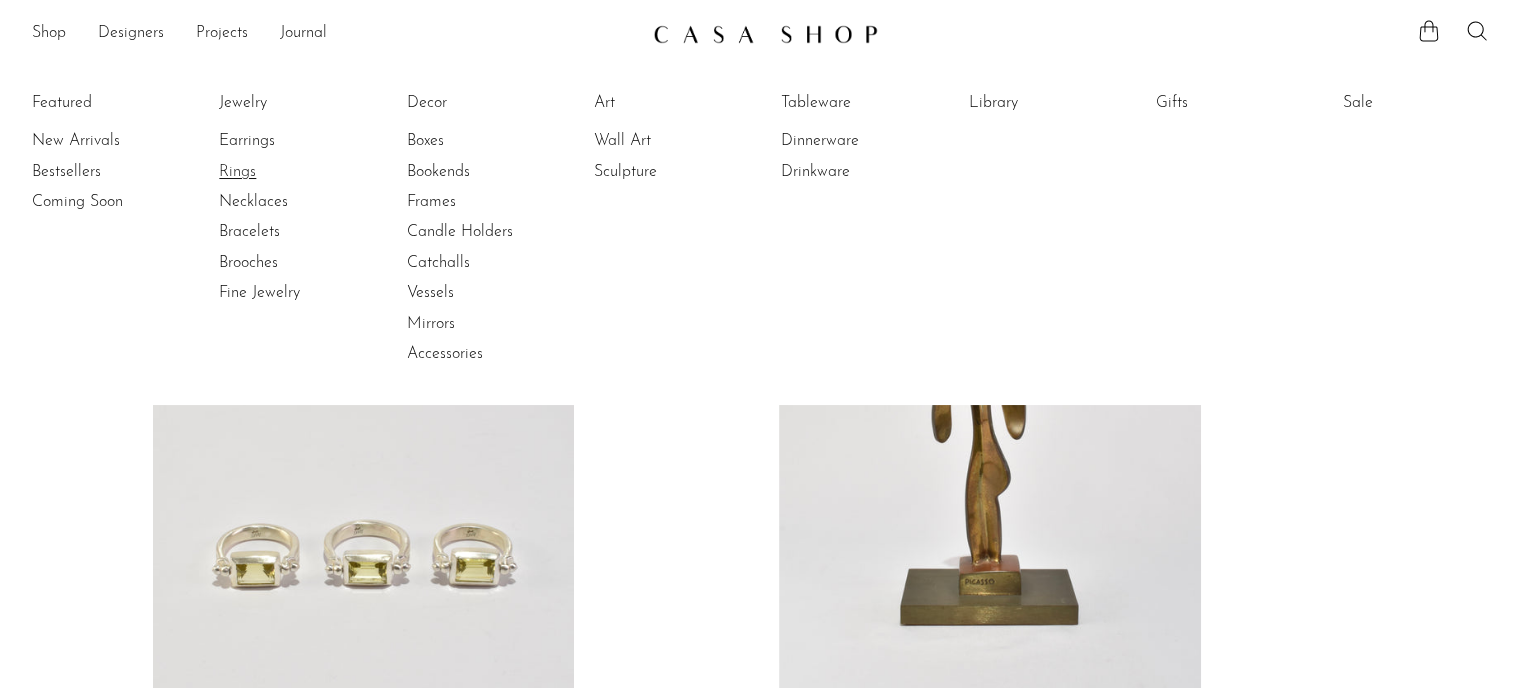 click on "Rings" at bounding box center (294, 172) 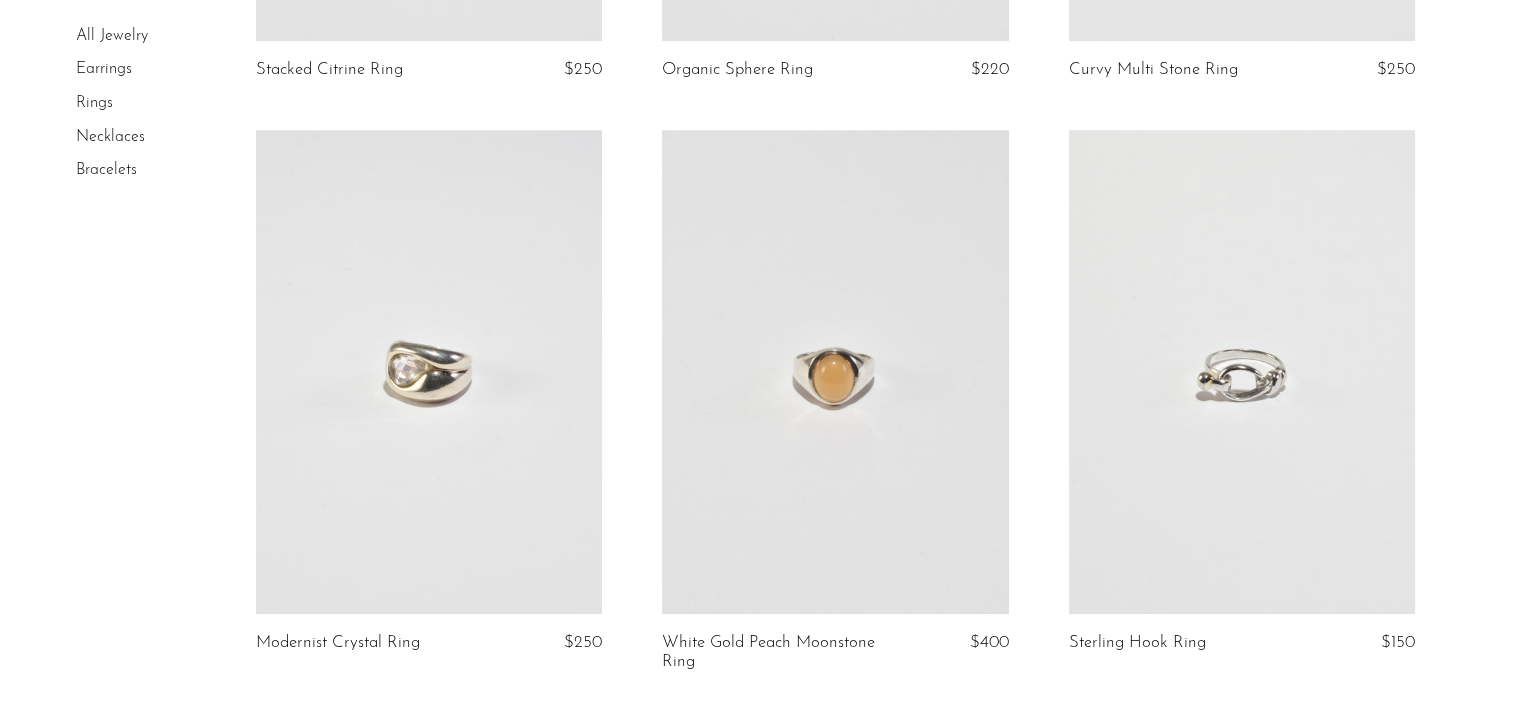 scroll, scrollTop: 1162, scrollLeft: 0, axis: vertical 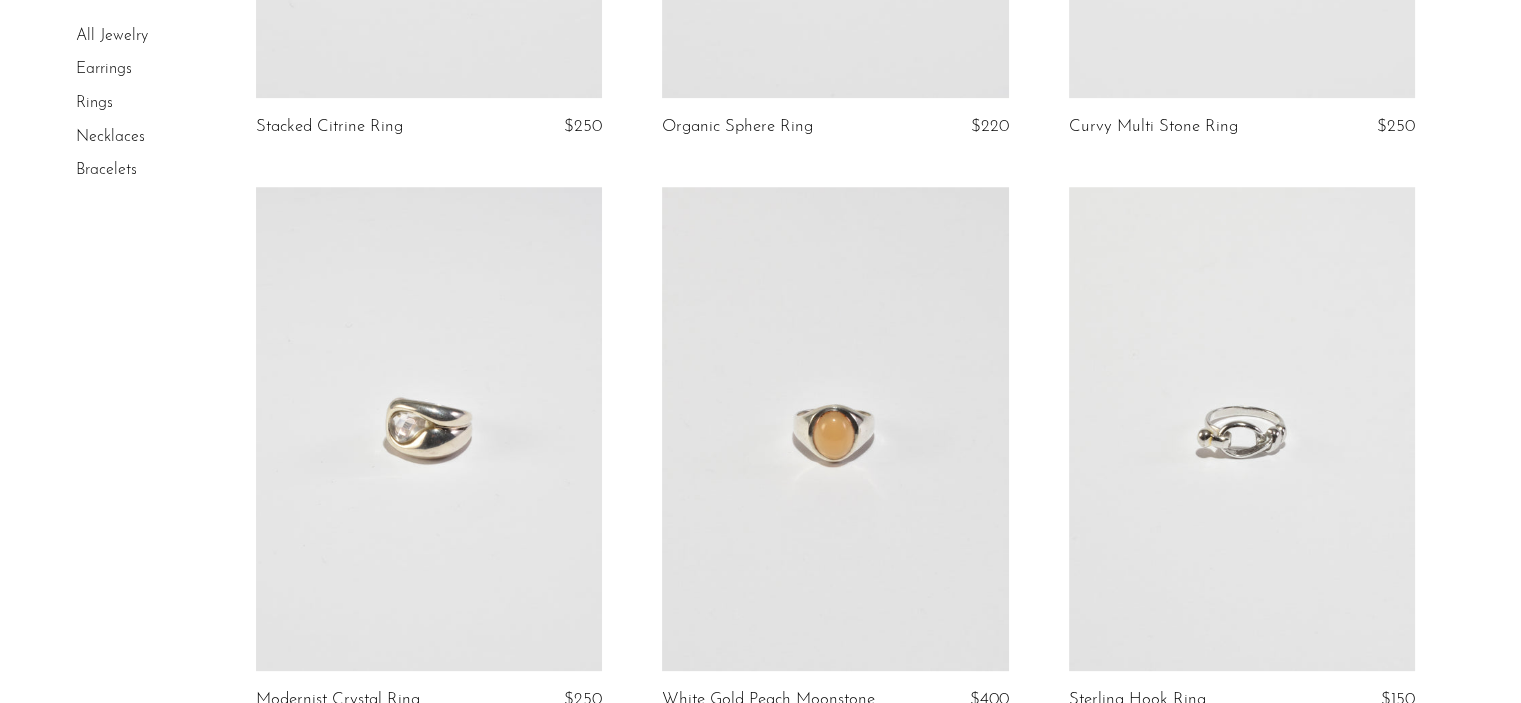 click at bounding box center [429, 429] 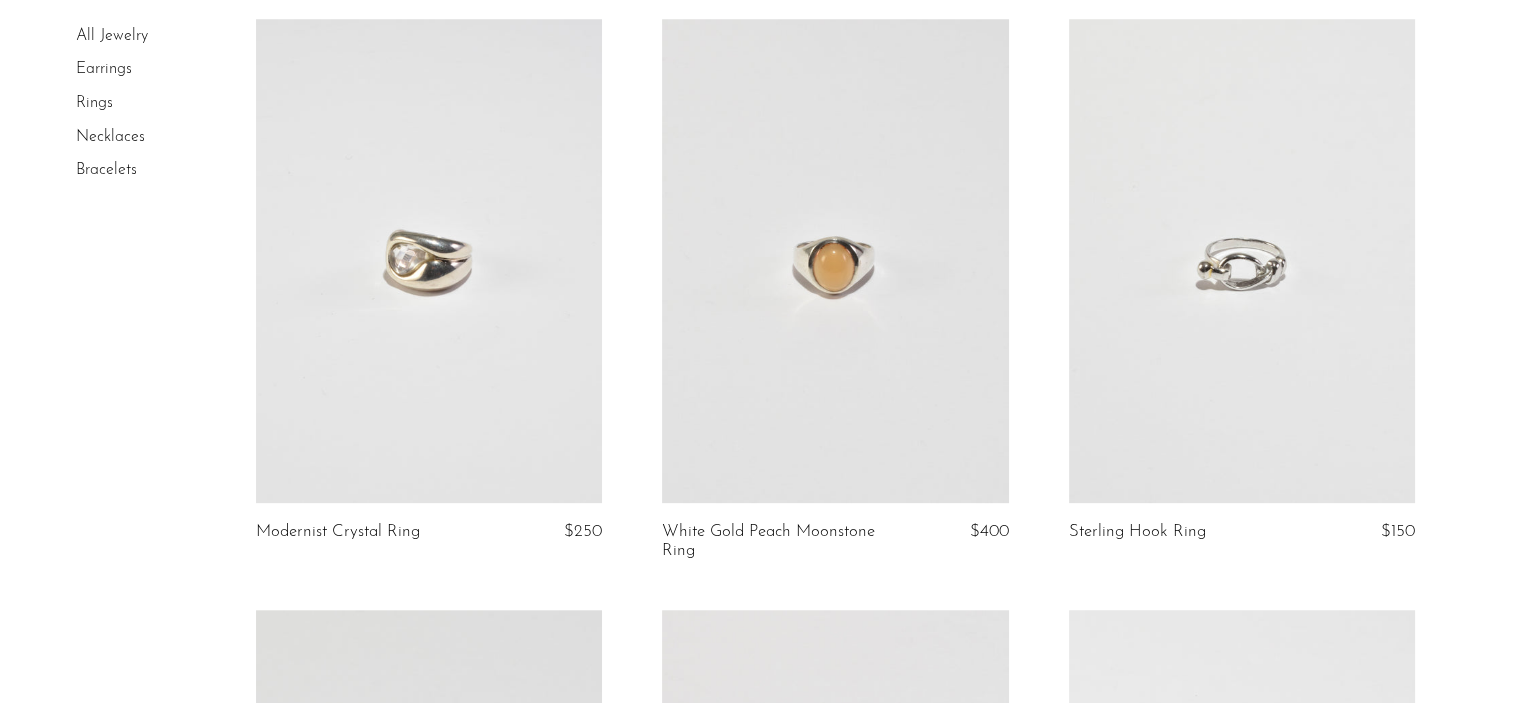 scroll, scrollTop: 1332, scrollLeft: 0, axis: vertical 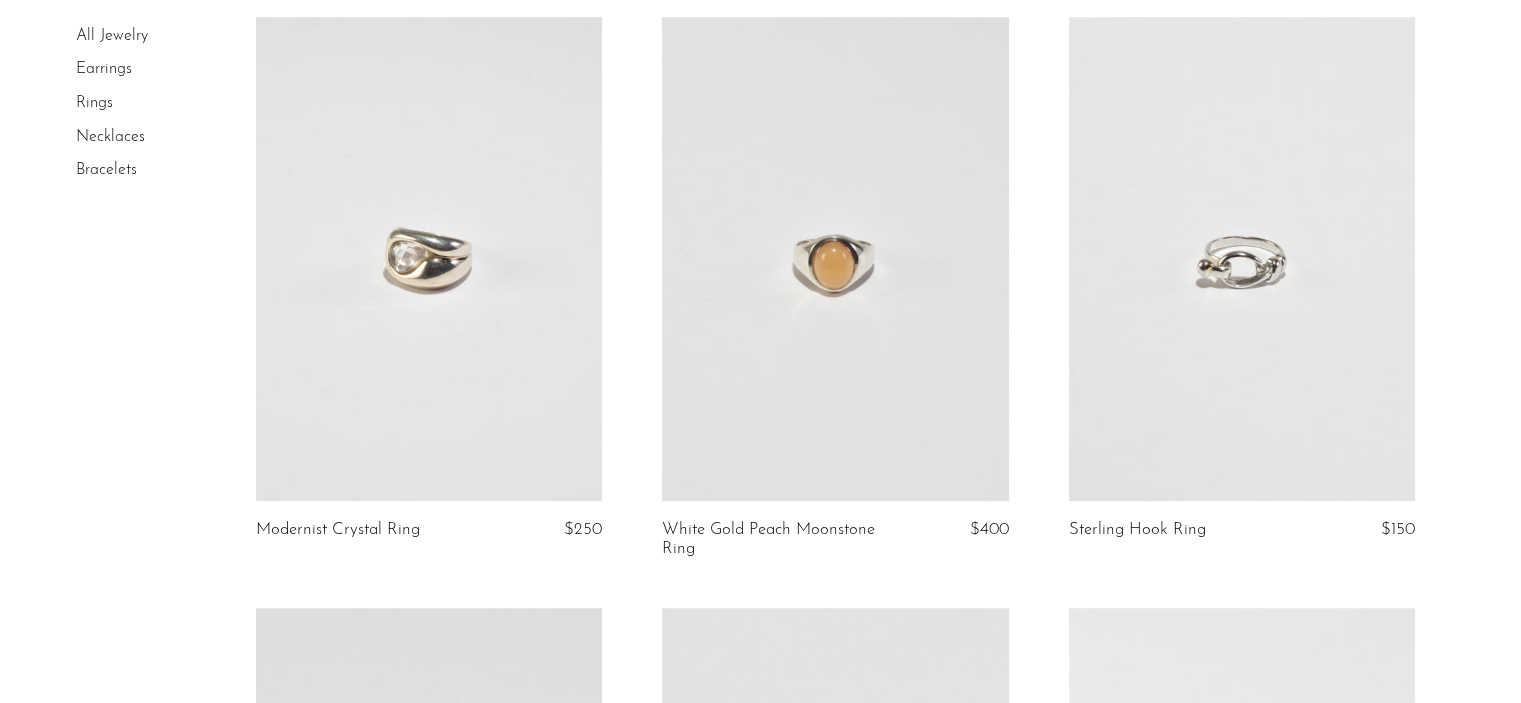 click at bounding box center (835, 259) 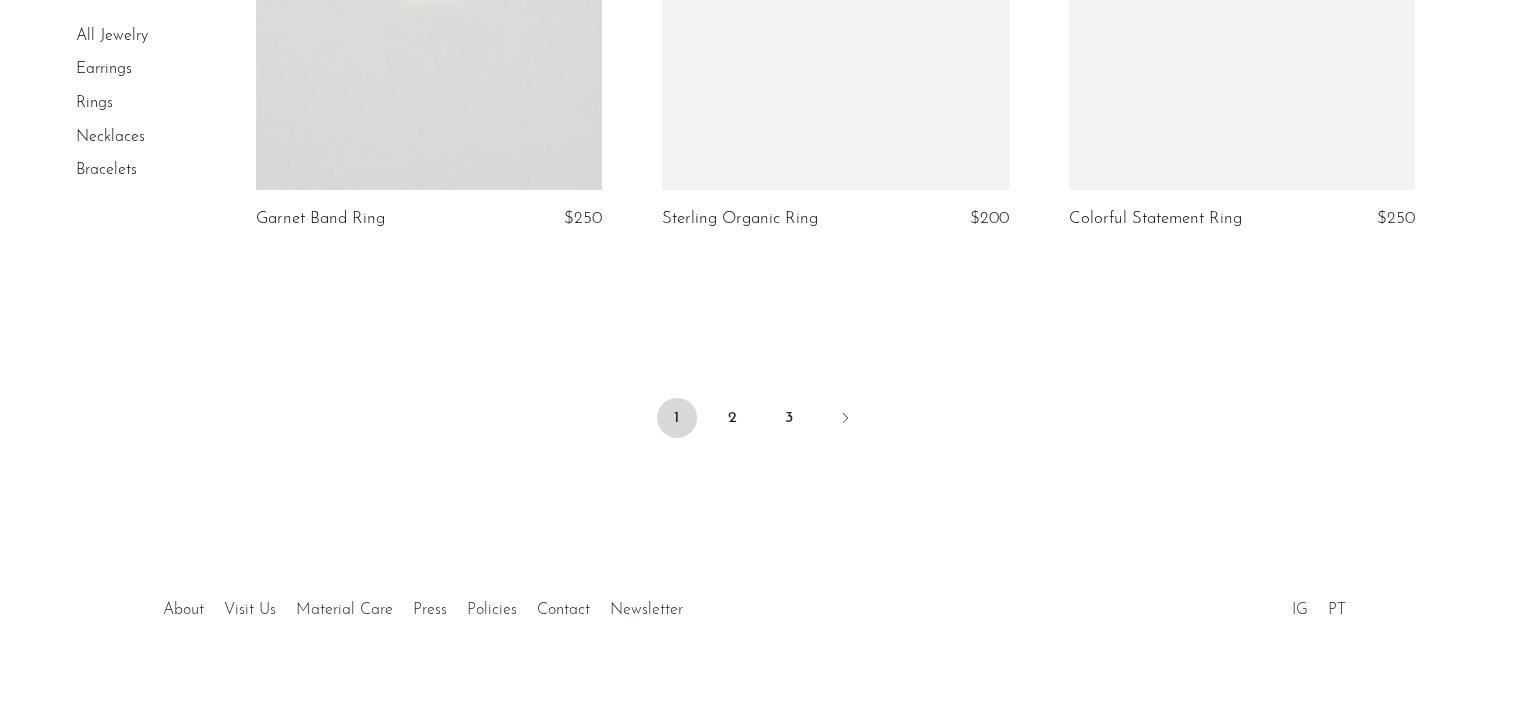 scroll, scrollTop: 6824, scrollLeft: 0, axis: vertical 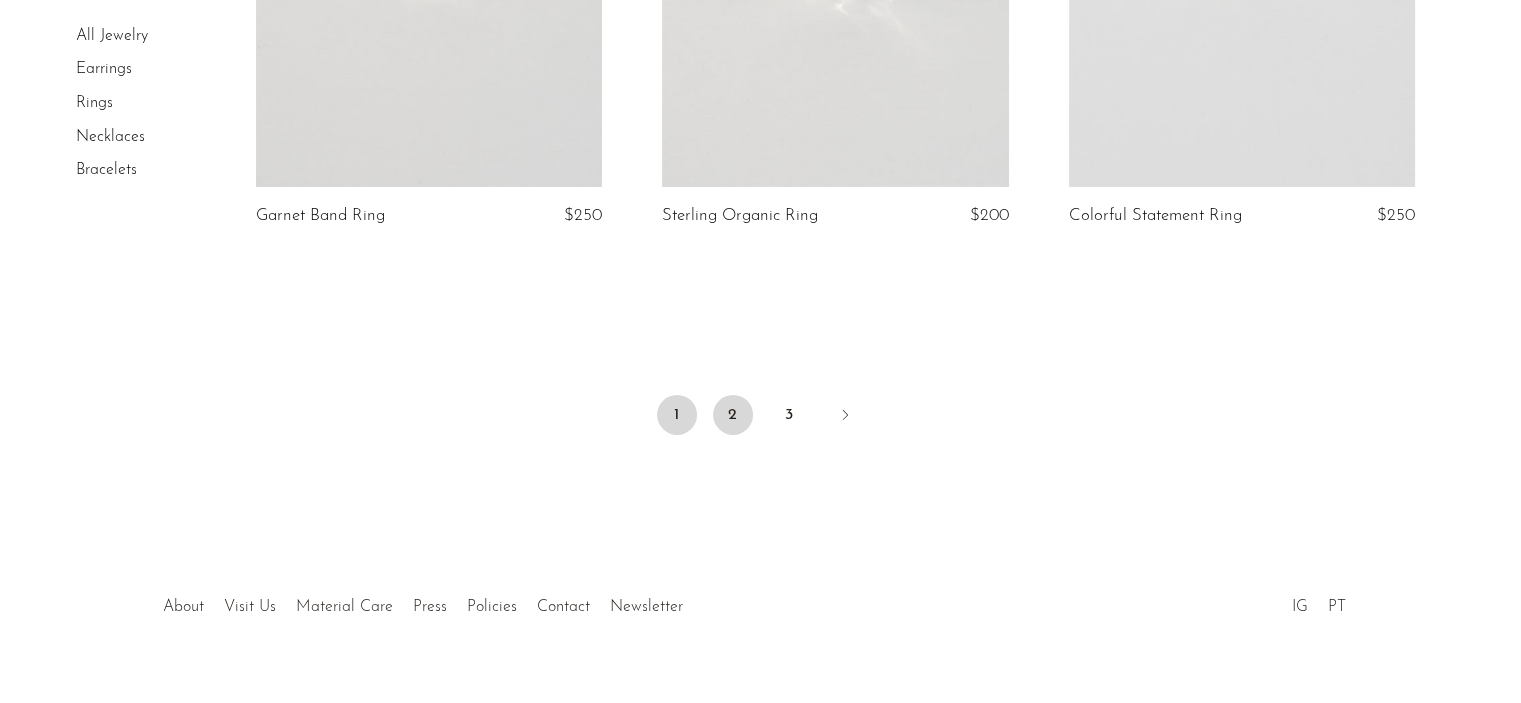 click on "2" at bounding box center [733, 415] 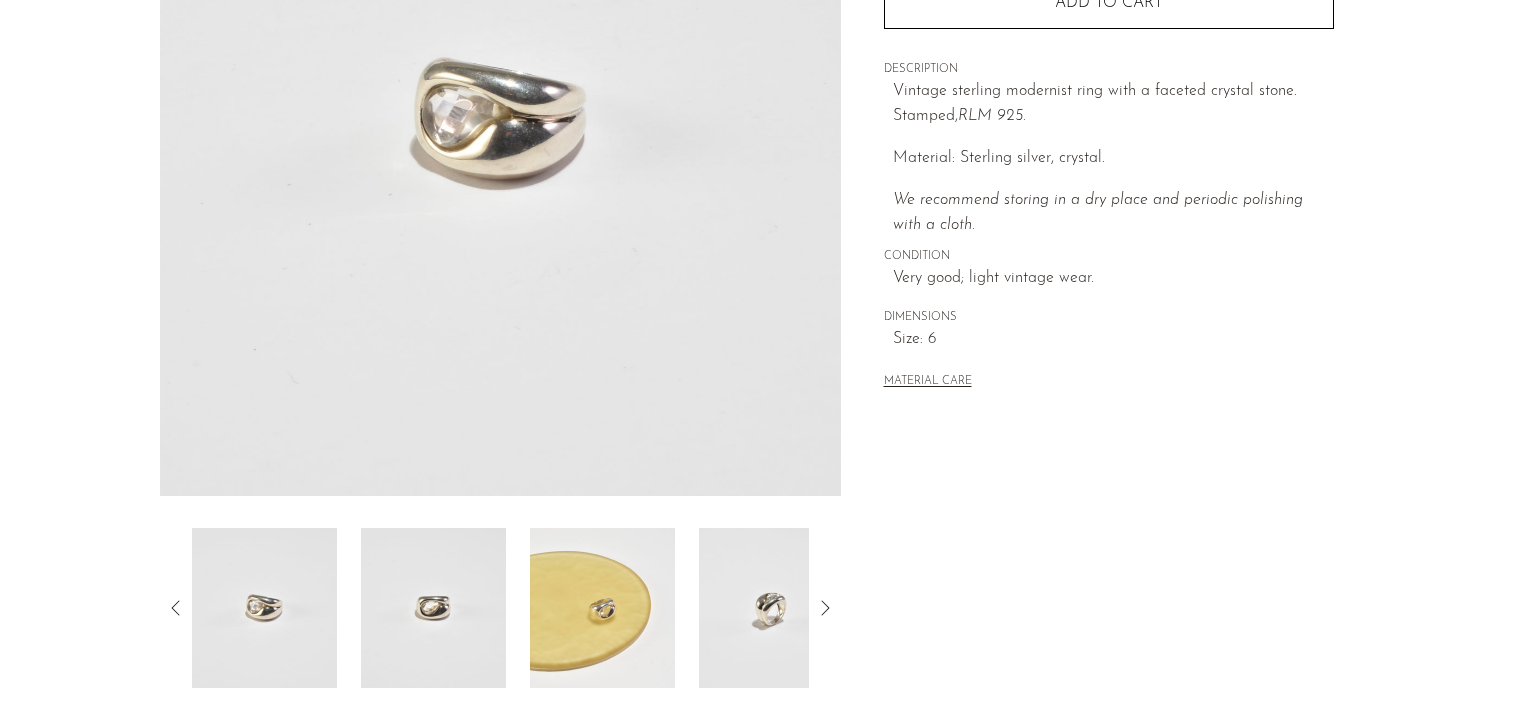 scroll, scrollTop: 552, scrollLeft: 0, axis: vertical 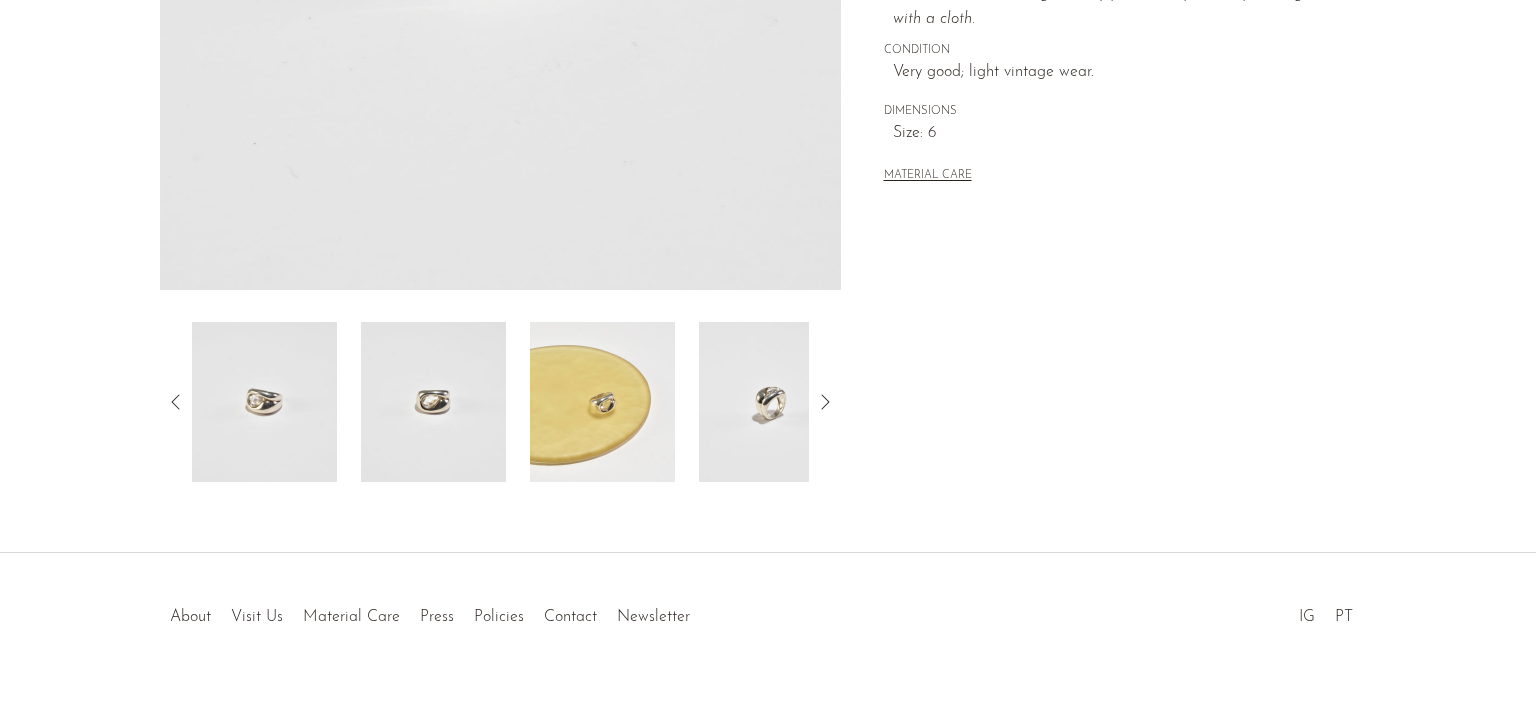 click at bounding box center (433, 402) 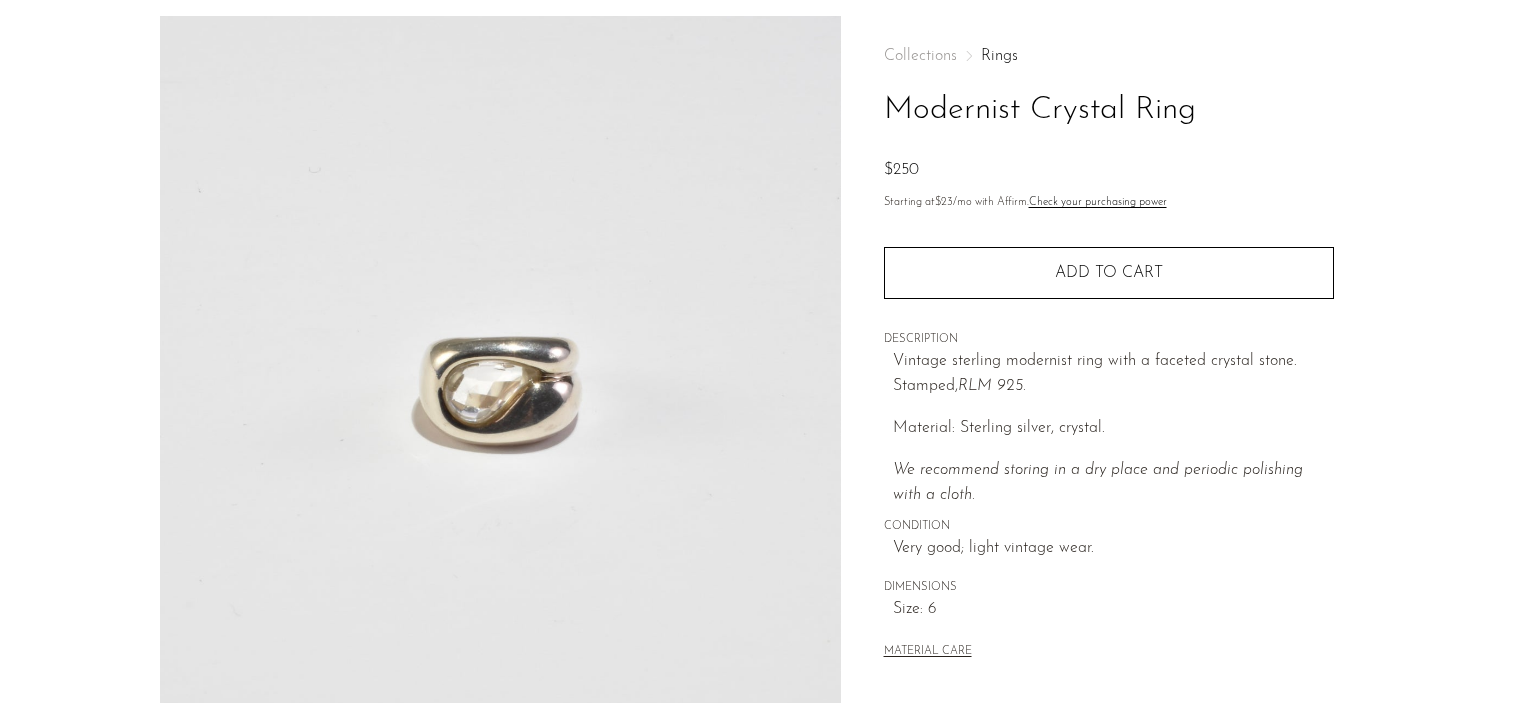 scroll, scrollTop: 76, scrollLeft: 0, axis: vertical 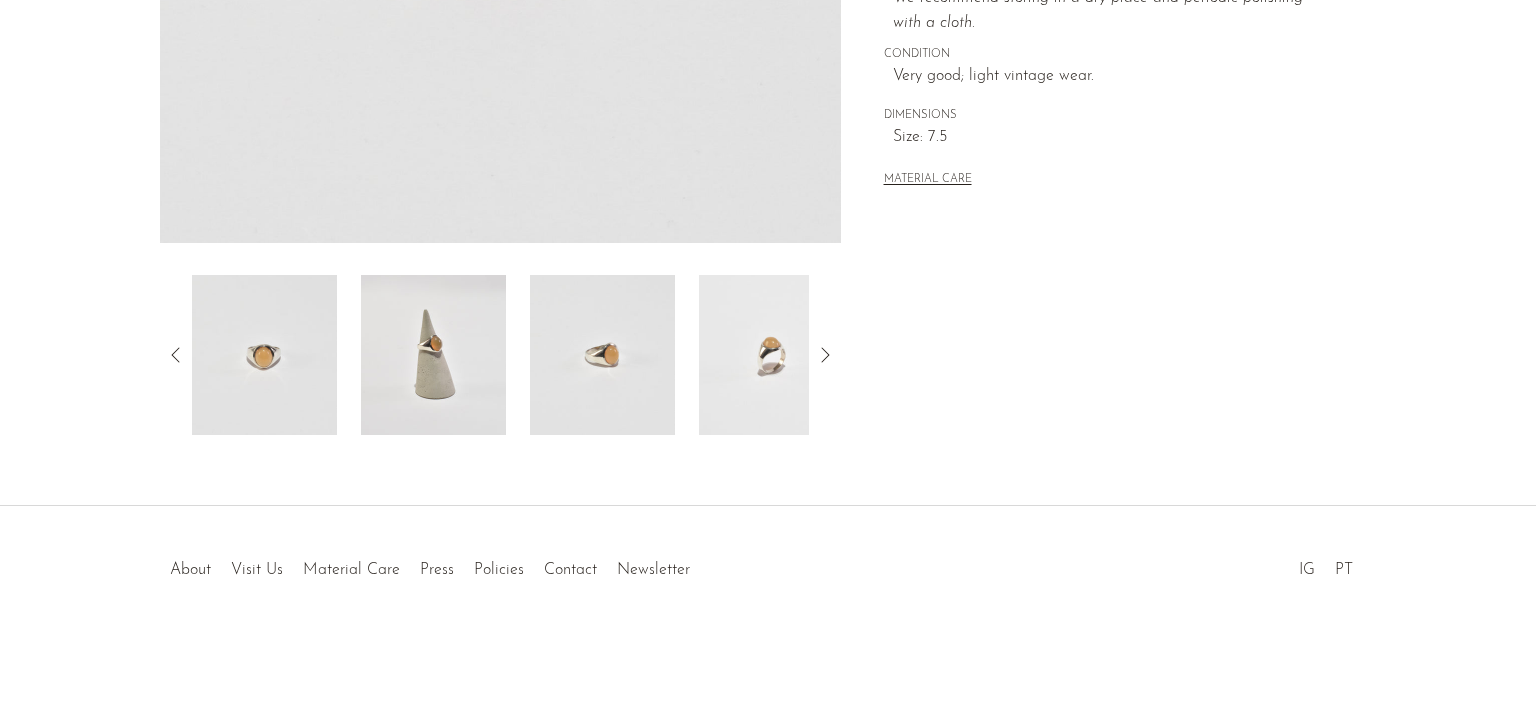 click at bounding box center (433, 355) 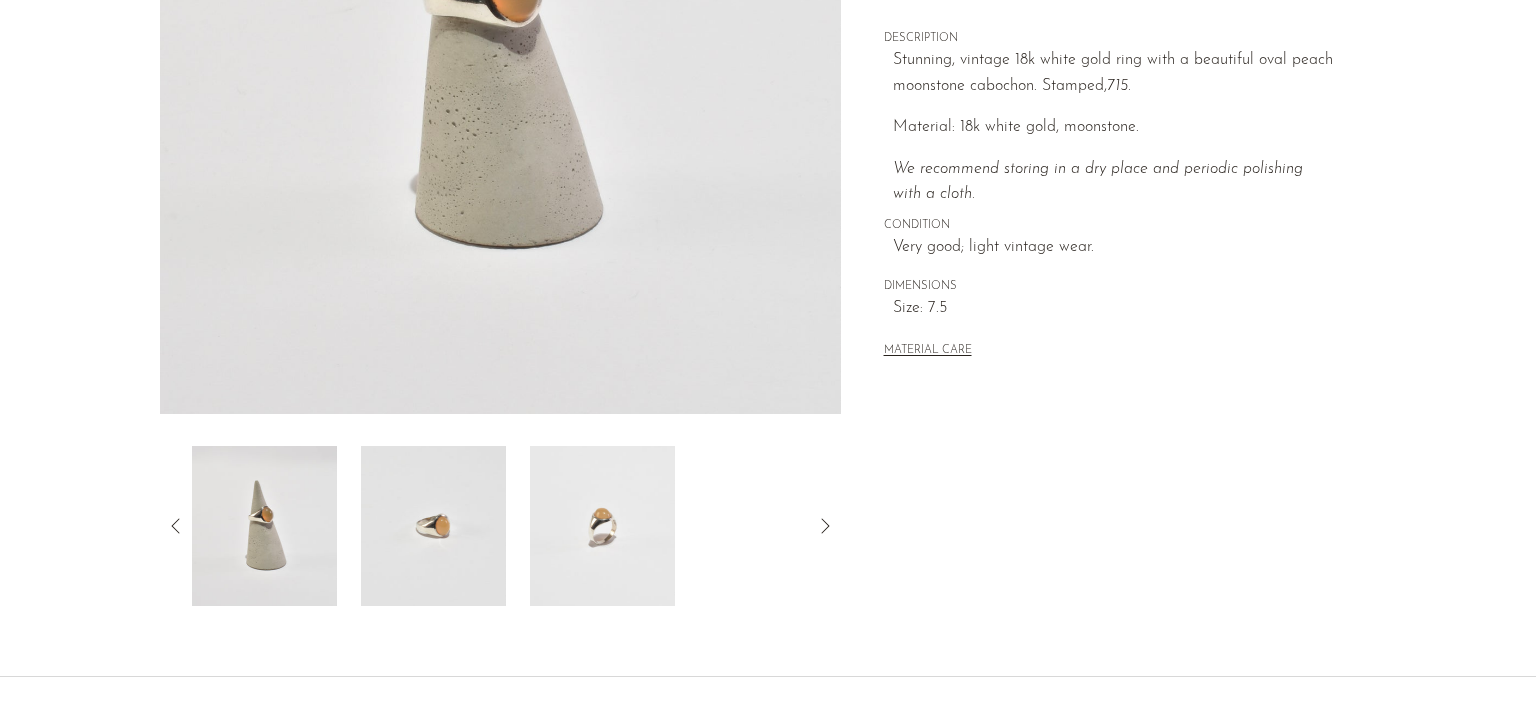 scroll, scrollTop: 324, scrollLeft: 0, axis: vertical 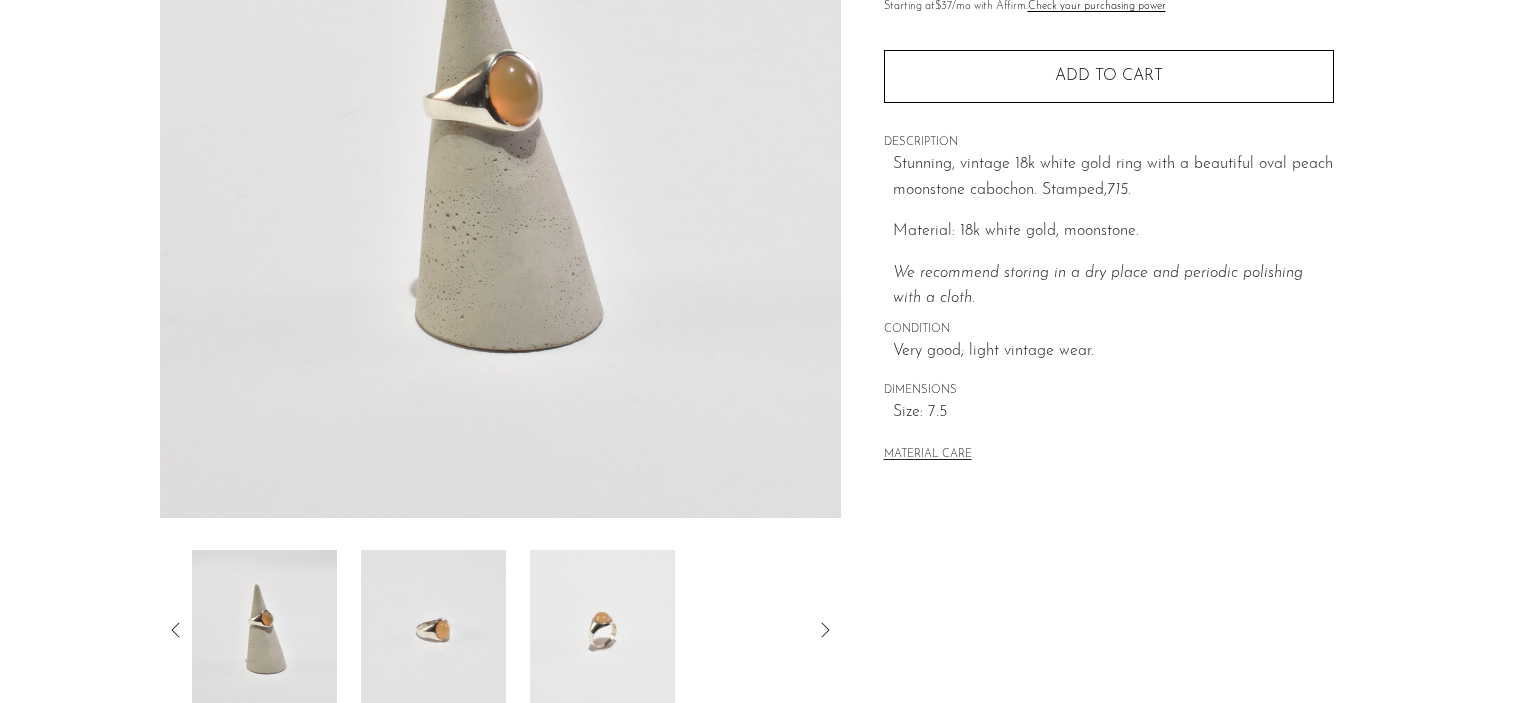 click at bounding box center [433, 630] 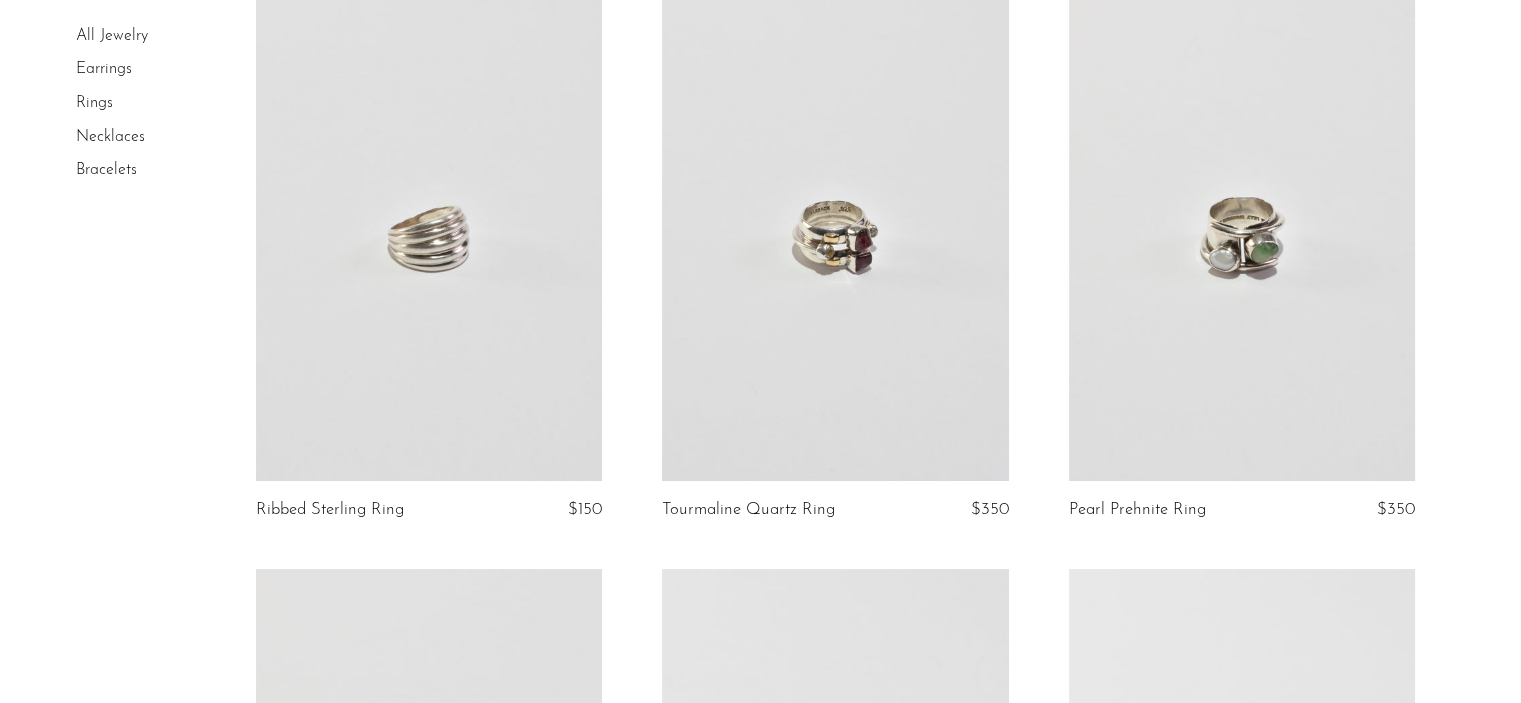 scroll, scrollTop: 184, scrollLeft: 0, axis: vertical 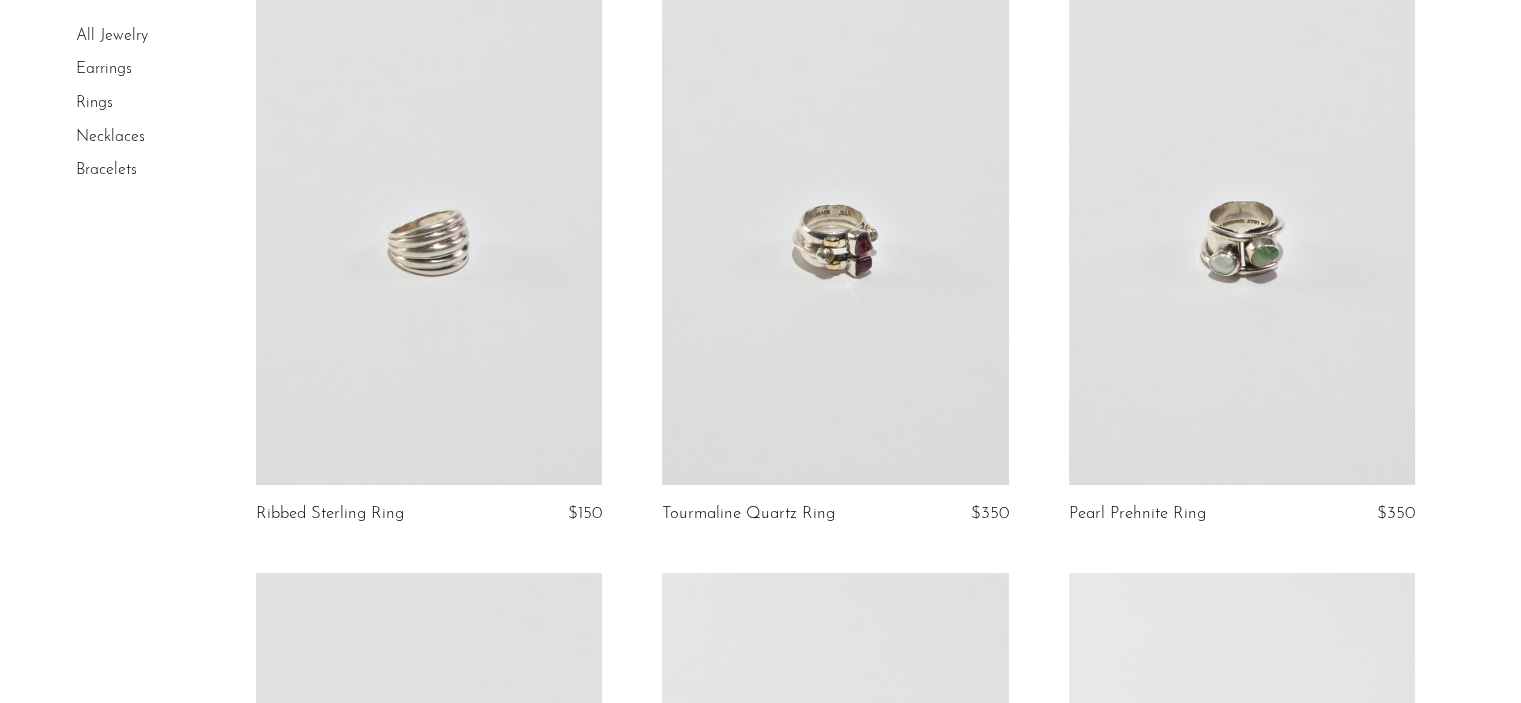 click at bounding box center (429, 242) 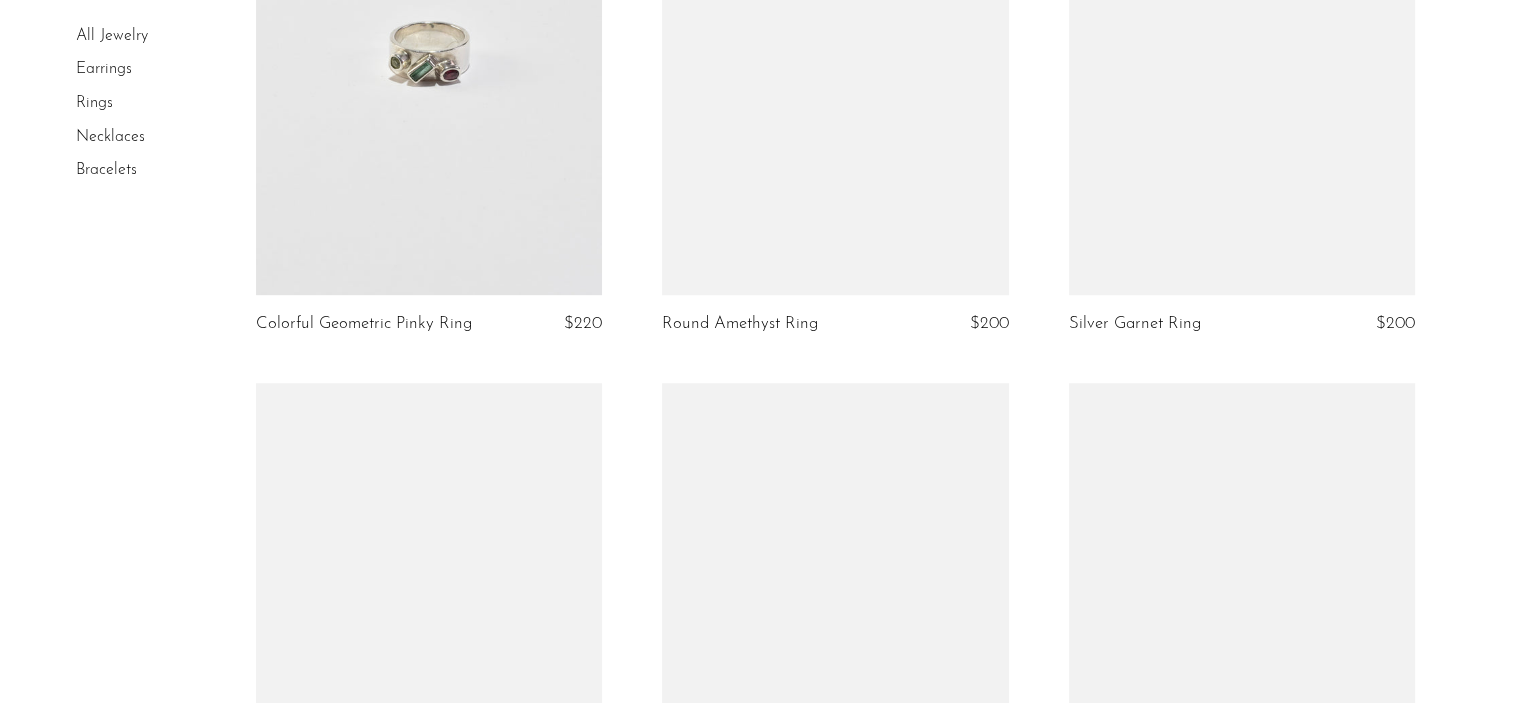 scroll, scrollTop: 1520, scrollLeft: 0, axis: vertical 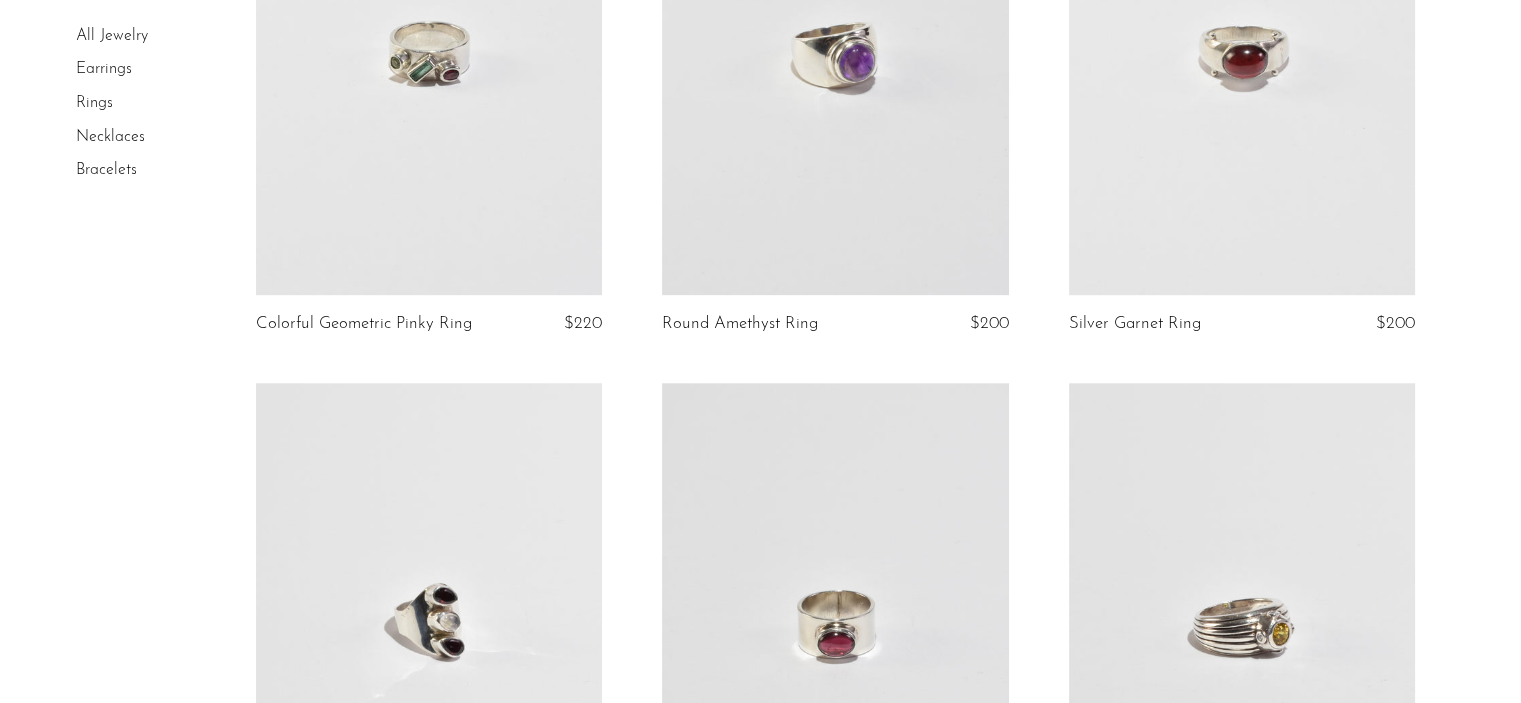 click at bounding box center [1242, 52] 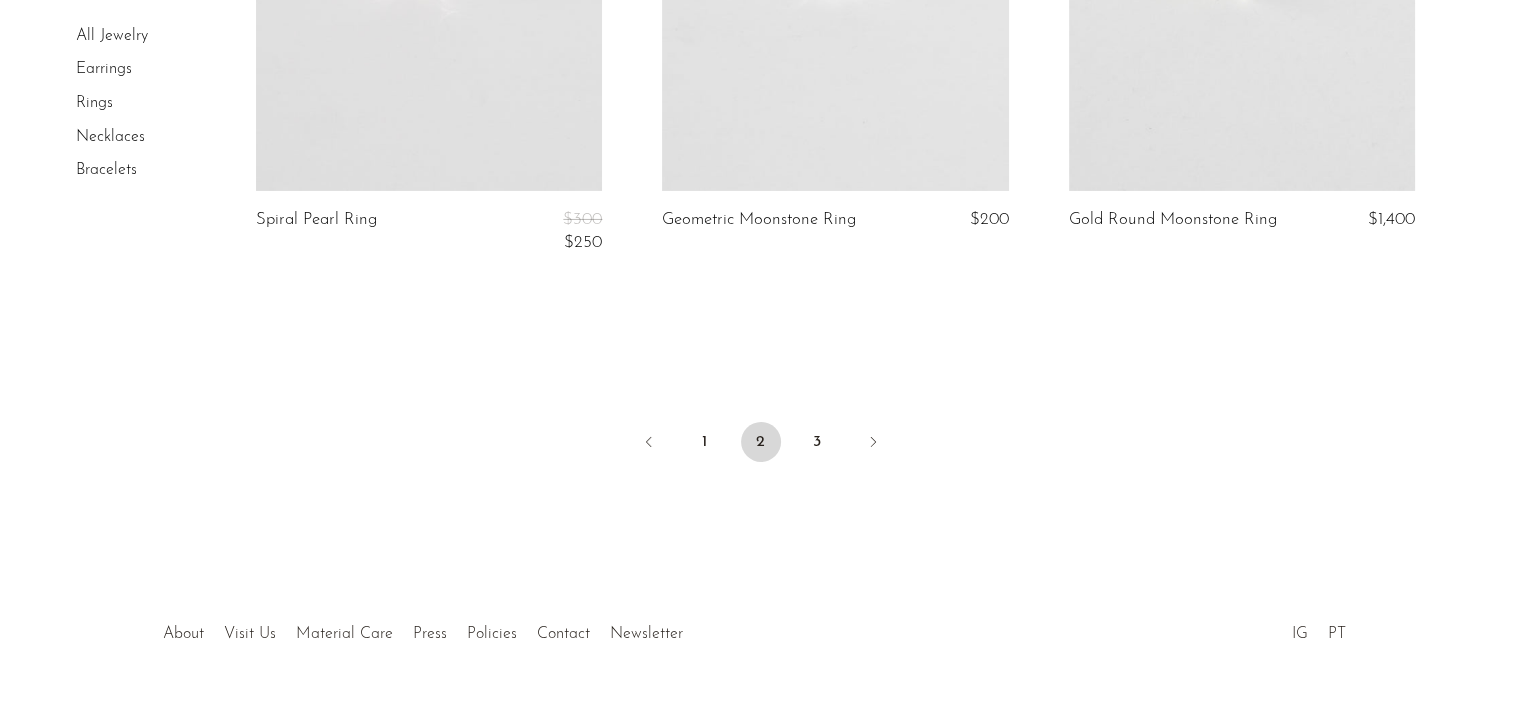 scroll, scrollTop: 6909, scrollLeft: 0, axis: vertical 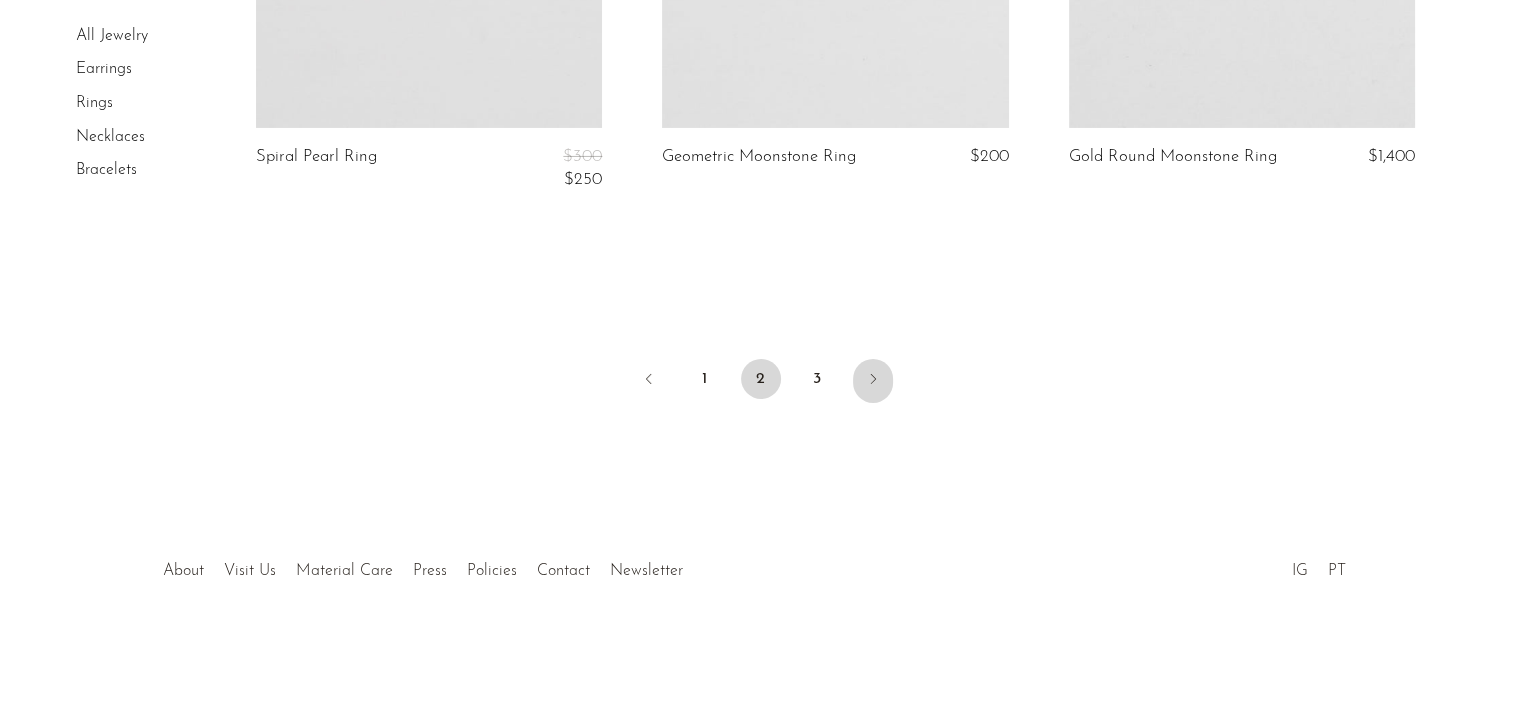click at bounding box center [873, 381] 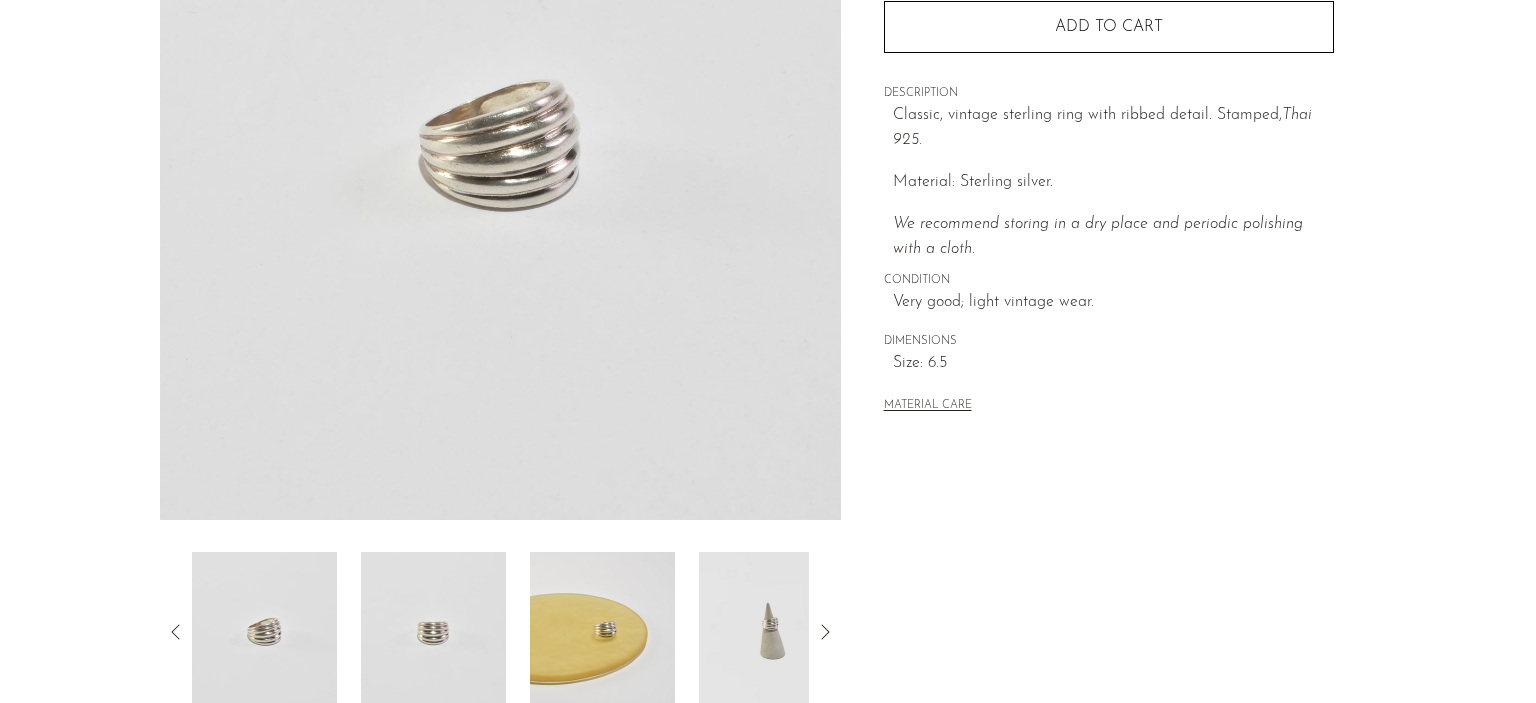 scroll, scrollTop: 320, scrollLeft: 0, axis: vertical 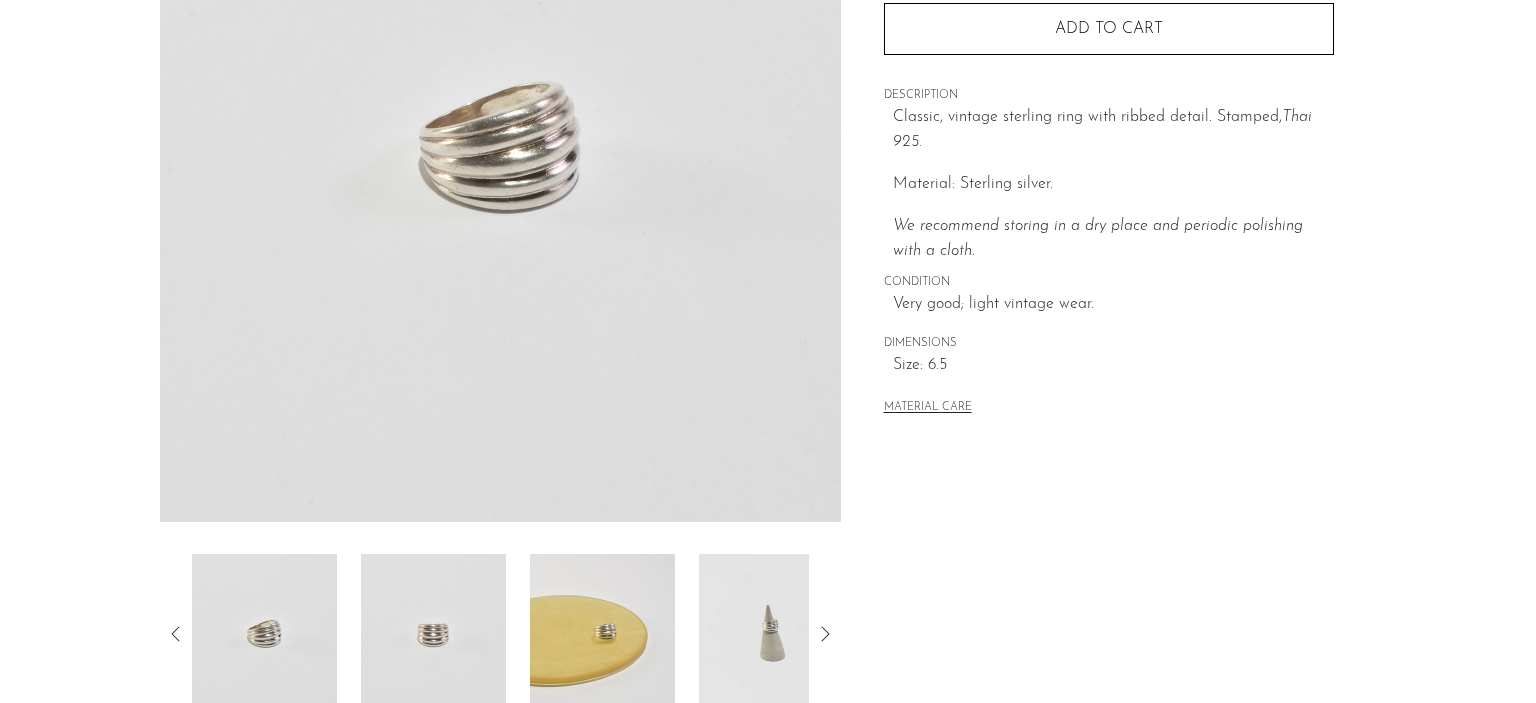 click at bounding box center (602, 634) 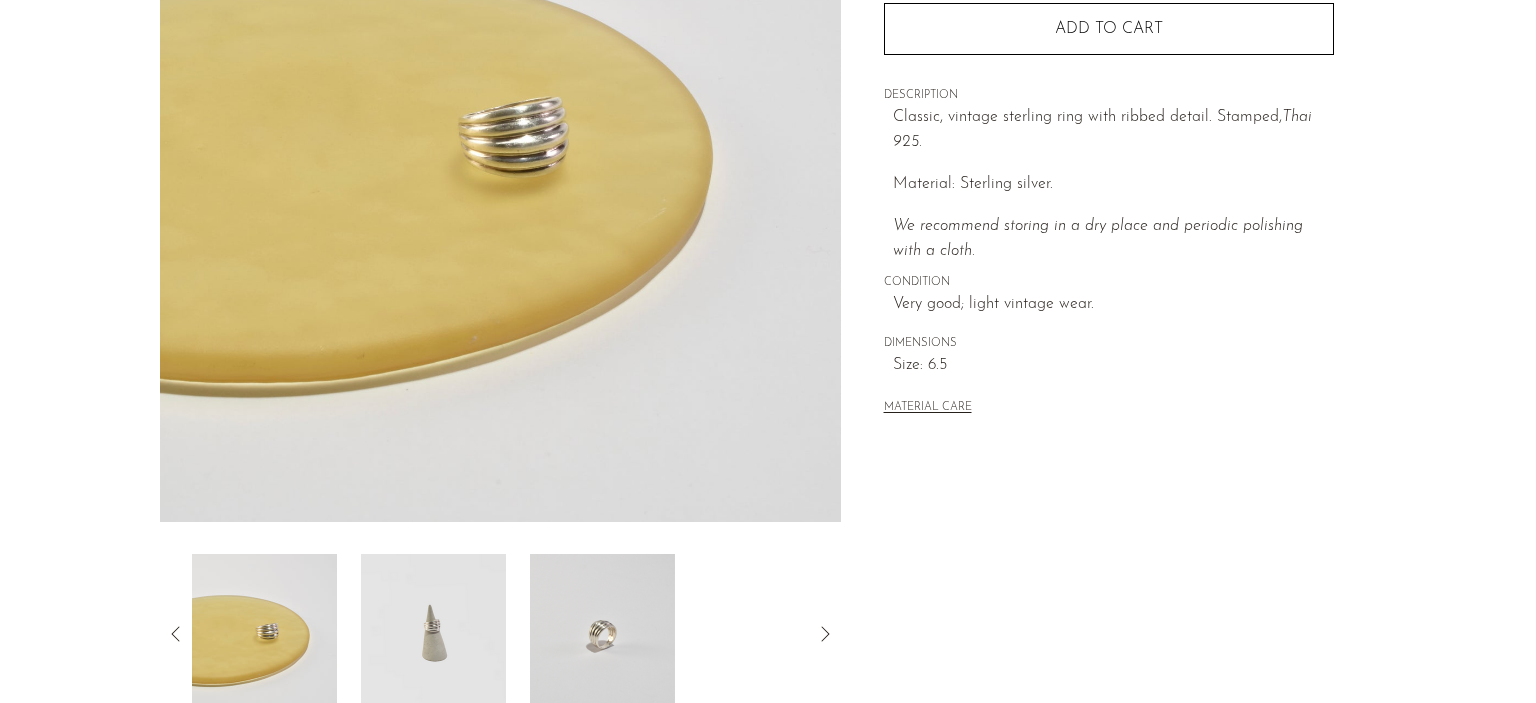 click on "Ribbed Sterling Ring
$150" at bounding box center [768, 243] 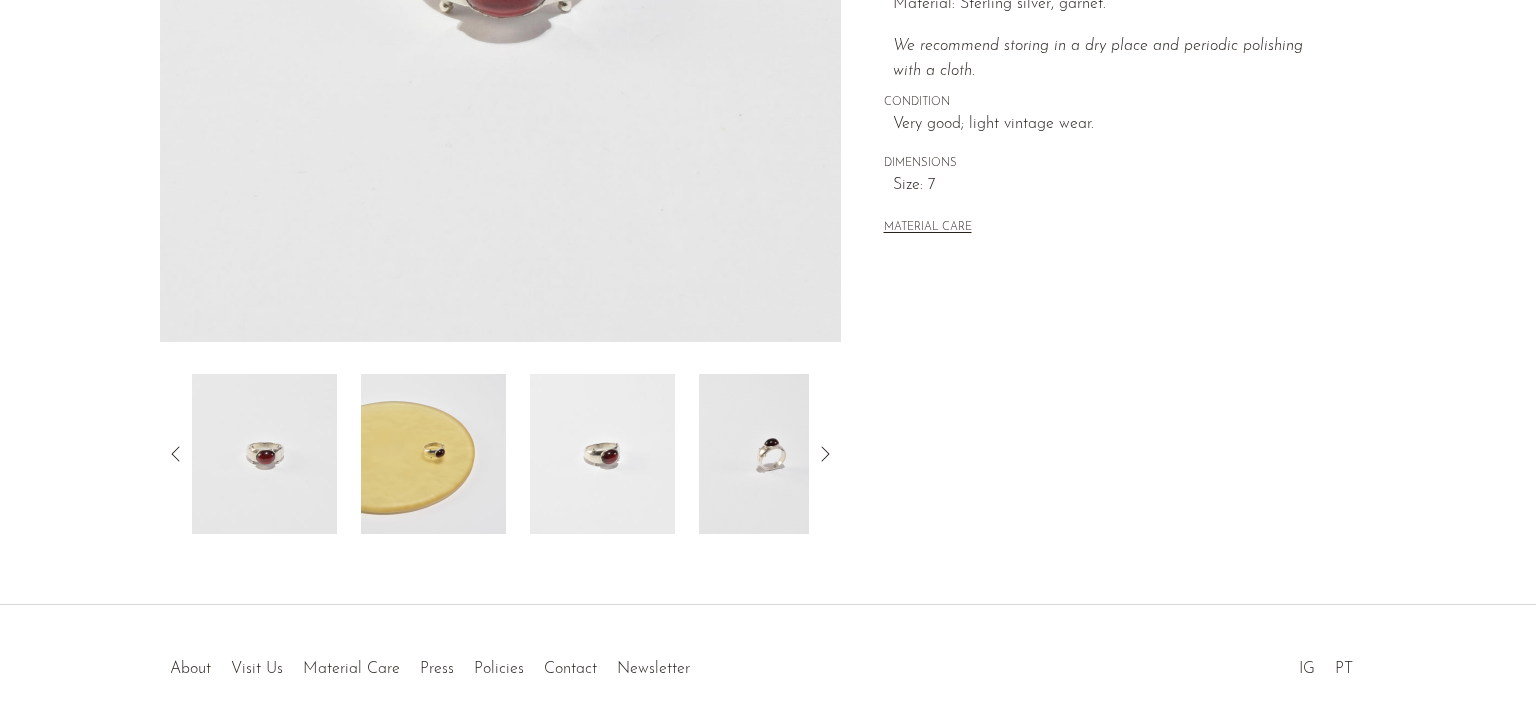 scroll, scrollTop: 502, scrollLeft: 0, axis: vertical 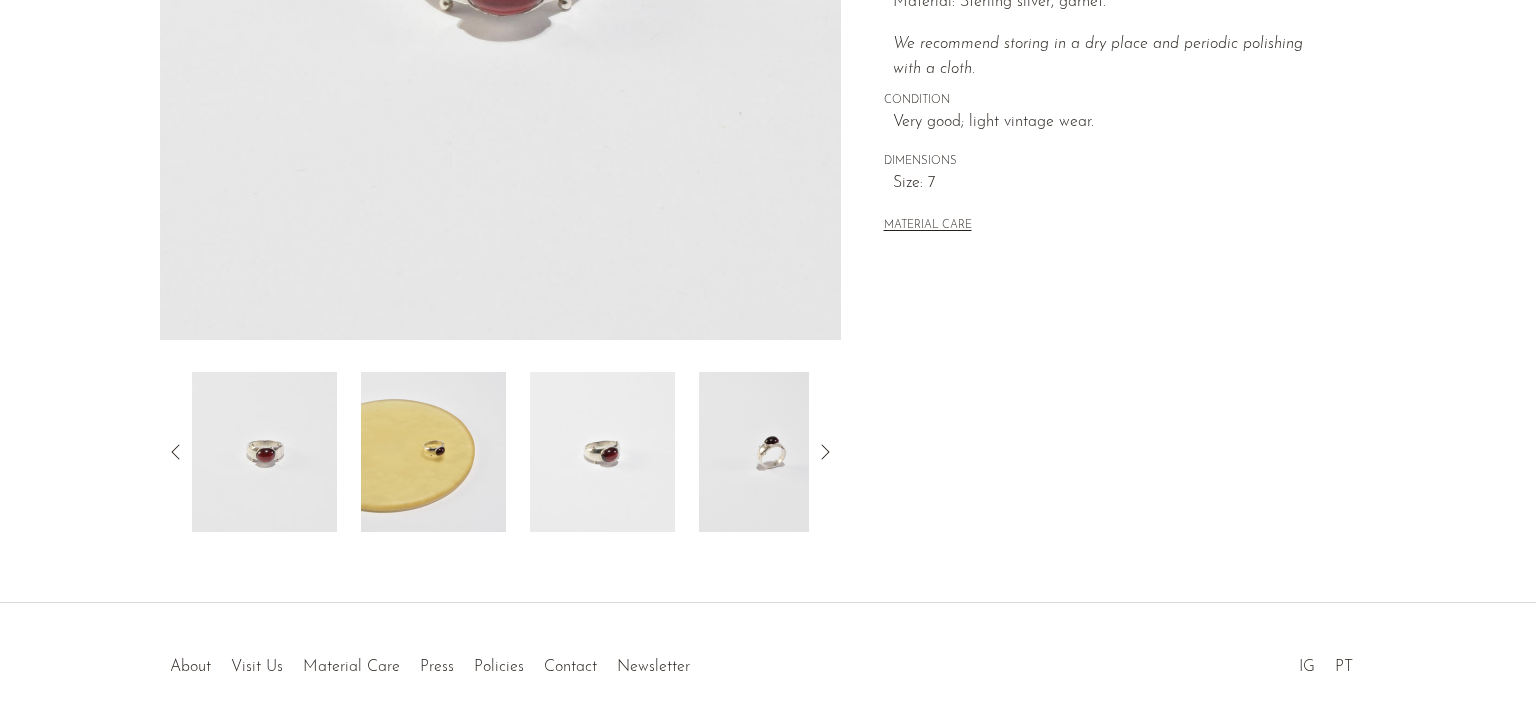 click at bounding box center (602, 452) 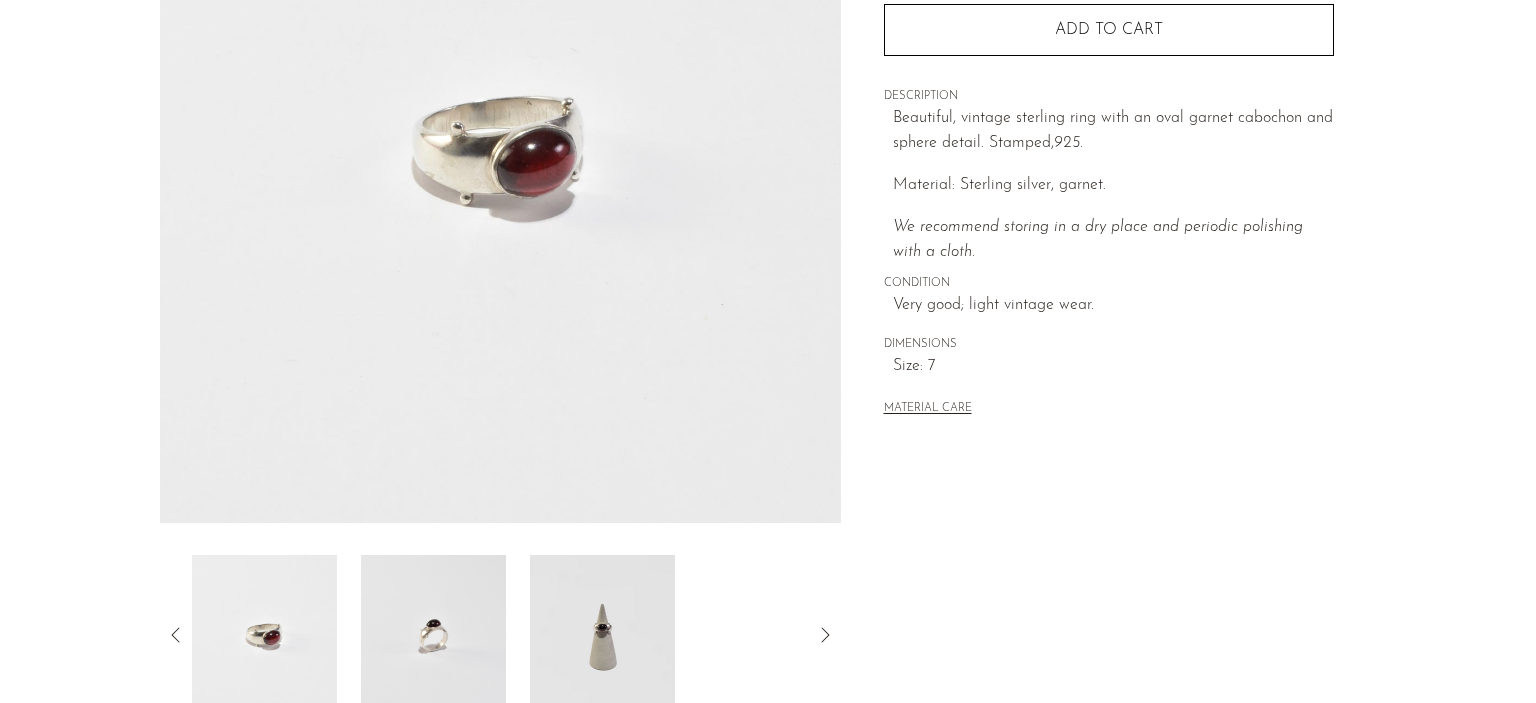 scroll, scrollTop: 318, scrollLeft: 0, axis: vertical 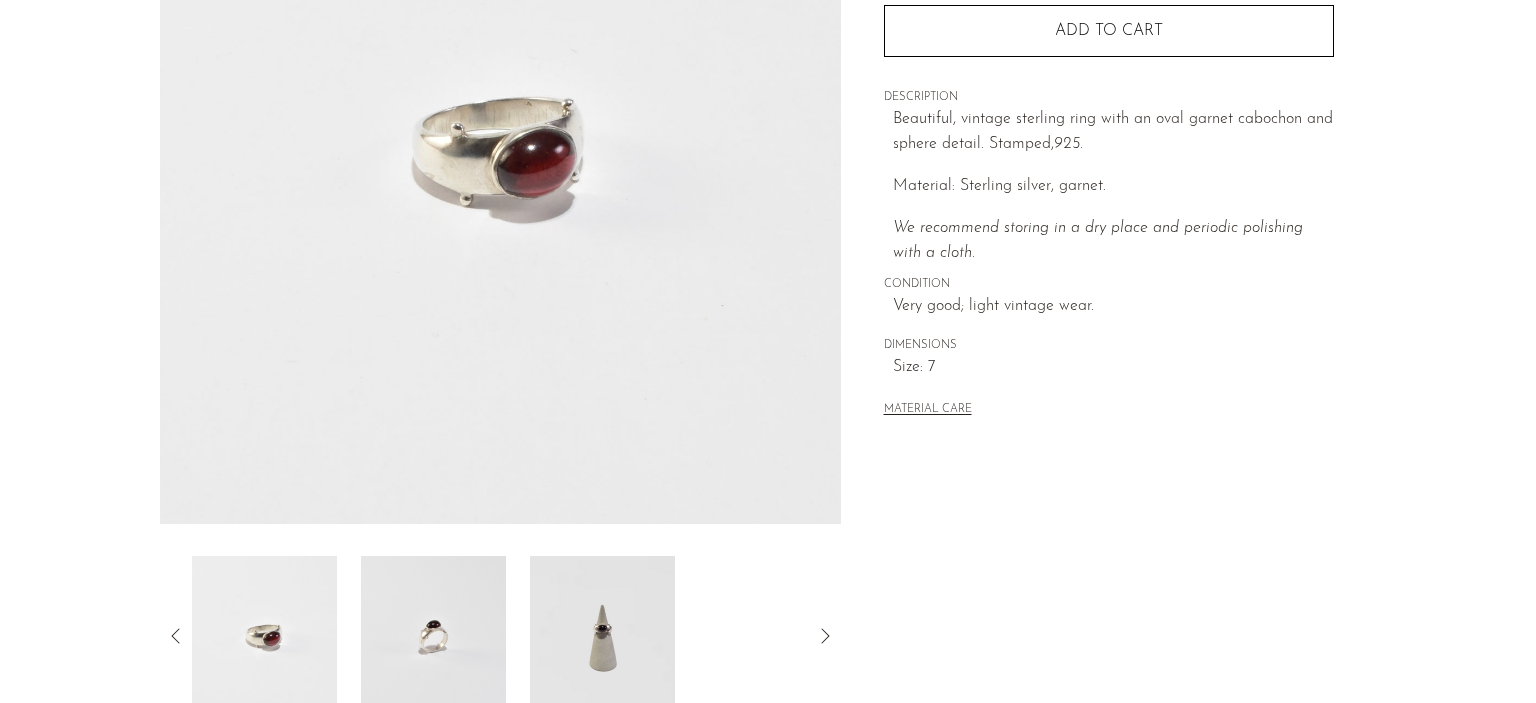 click at bounding box center [433, 636] 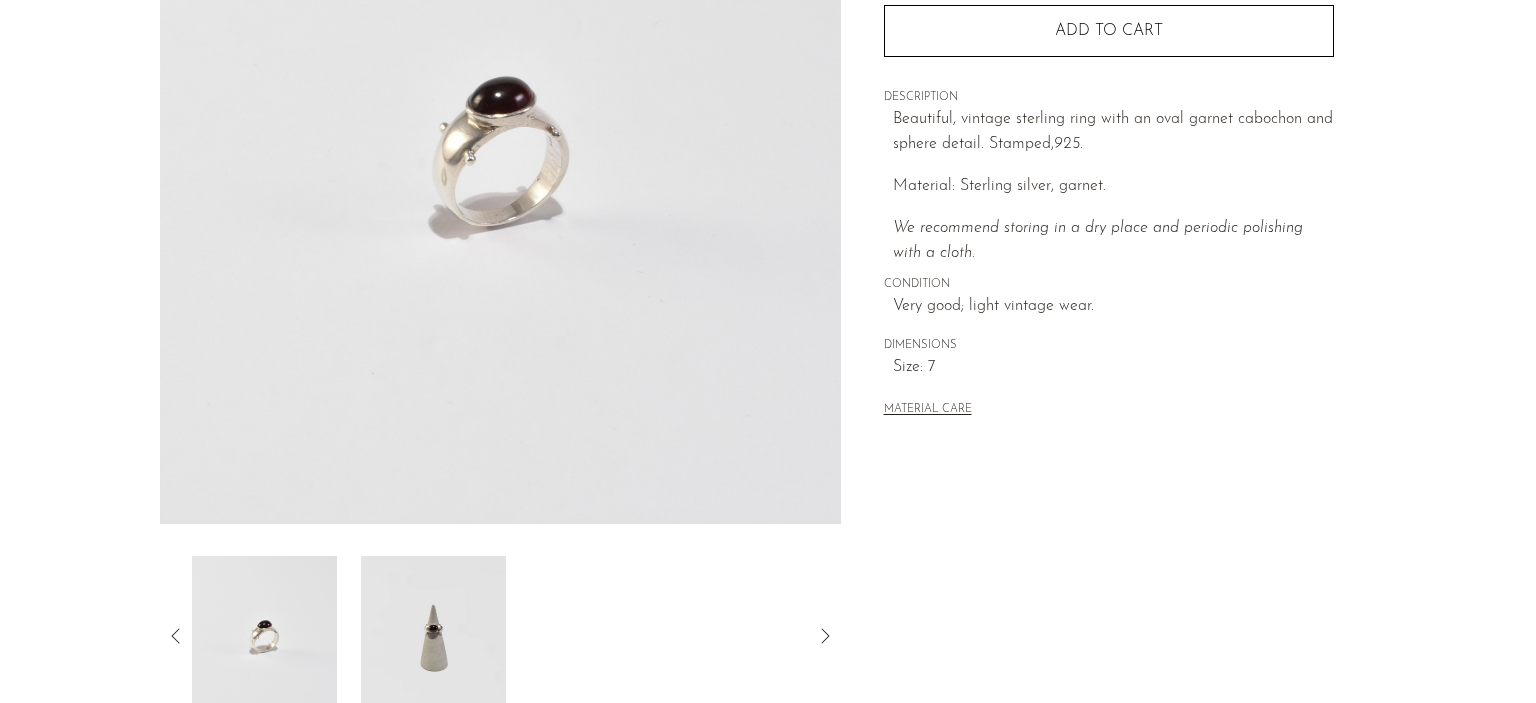 click at bounding box center (433, 636) 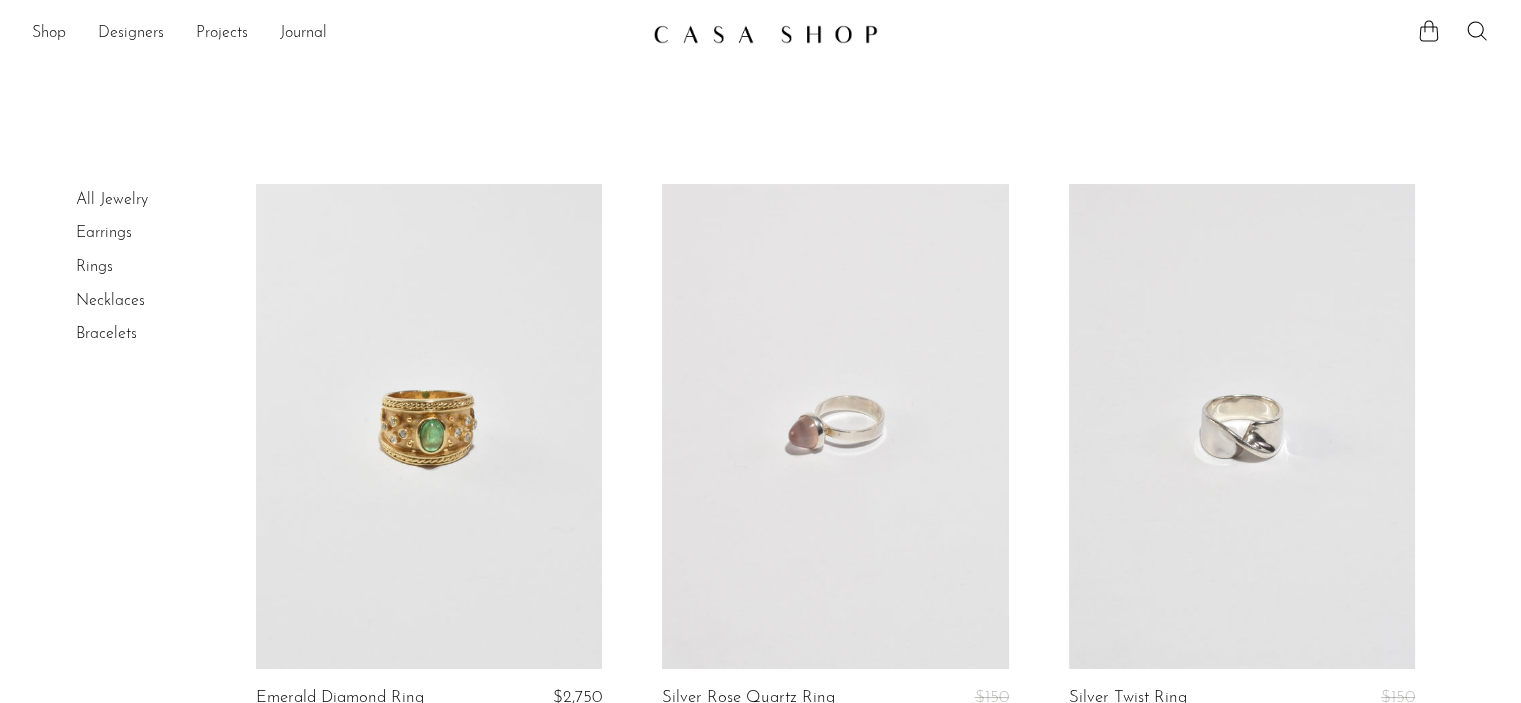 scroll, scrollTop: 248, scrollLeft: 0, axis: vertical 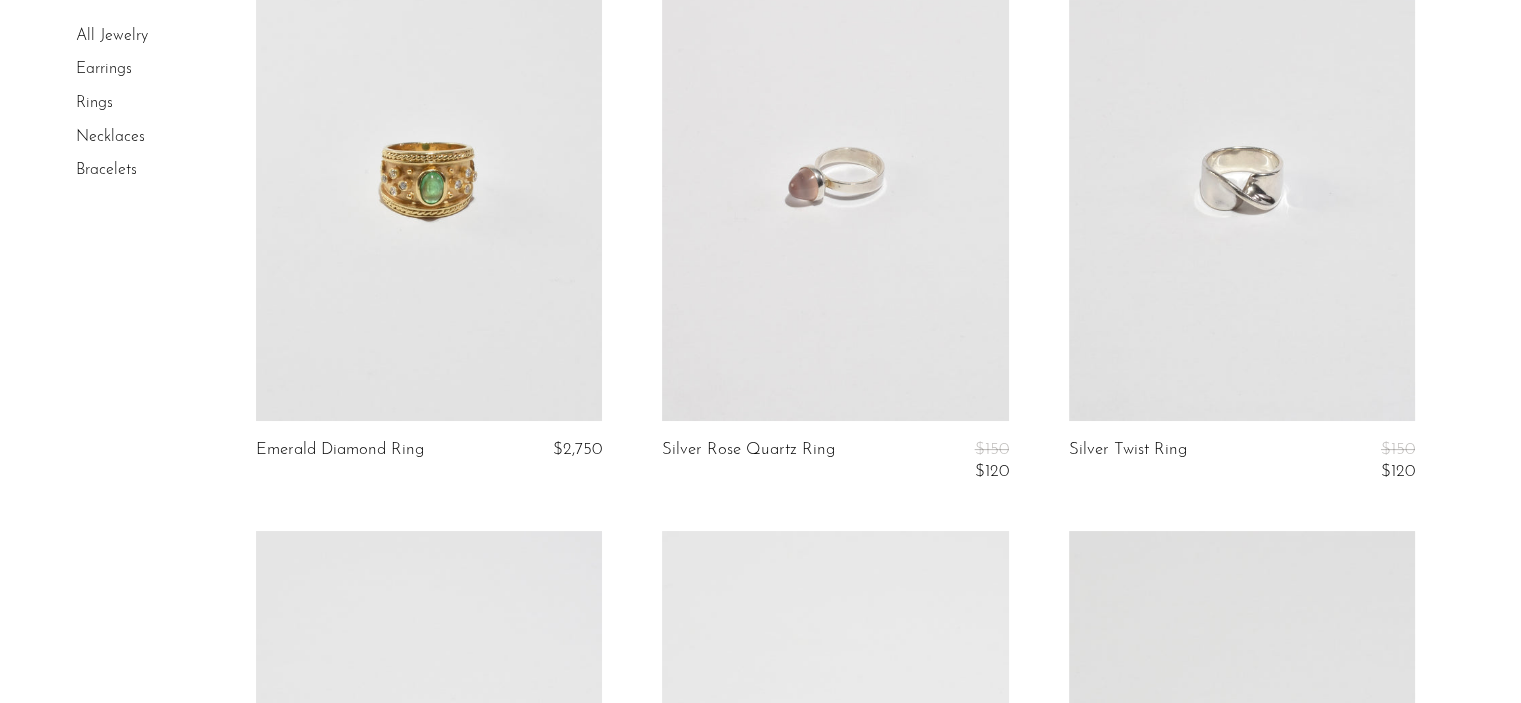 click at bounding box center (1242, 178) 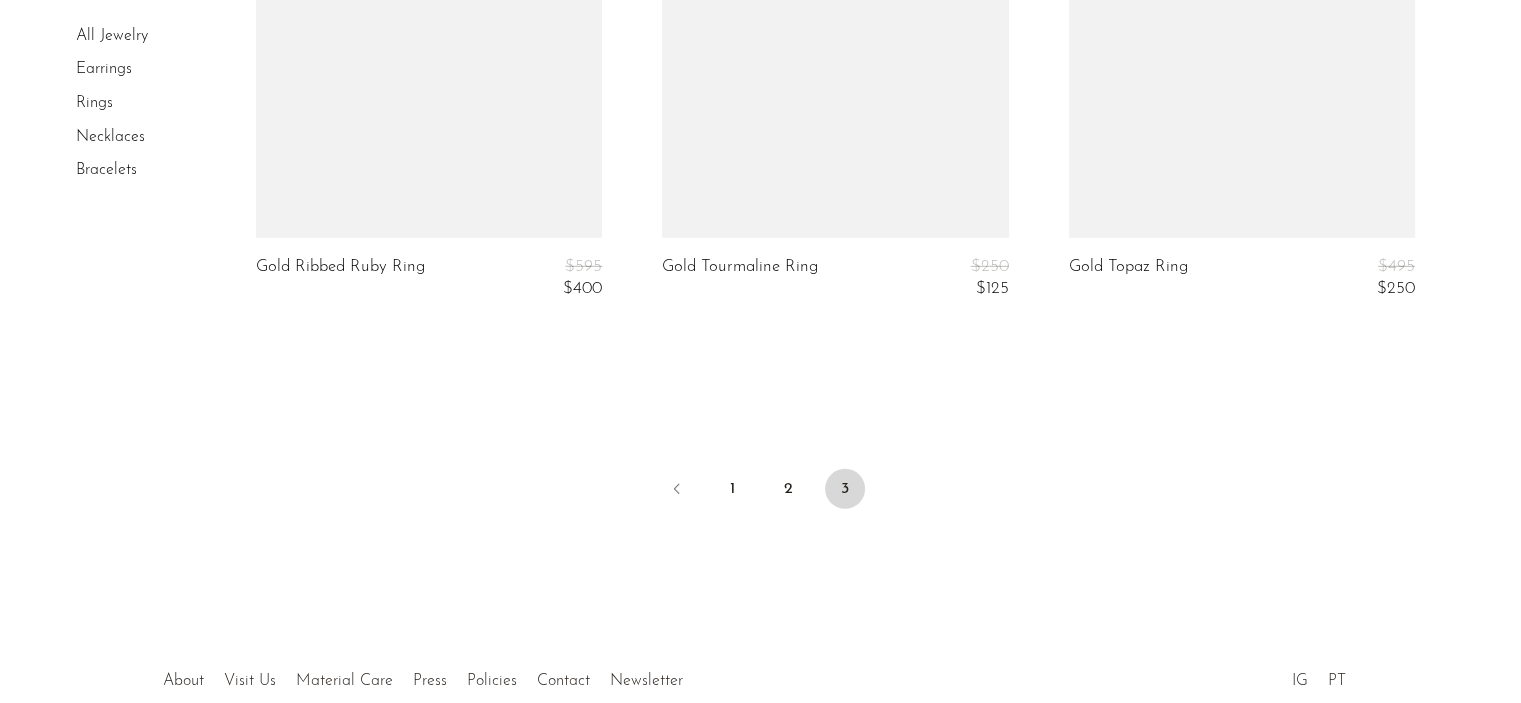 scroll, scrollTop: 5862, scrollLeft: 0, axis: vertical 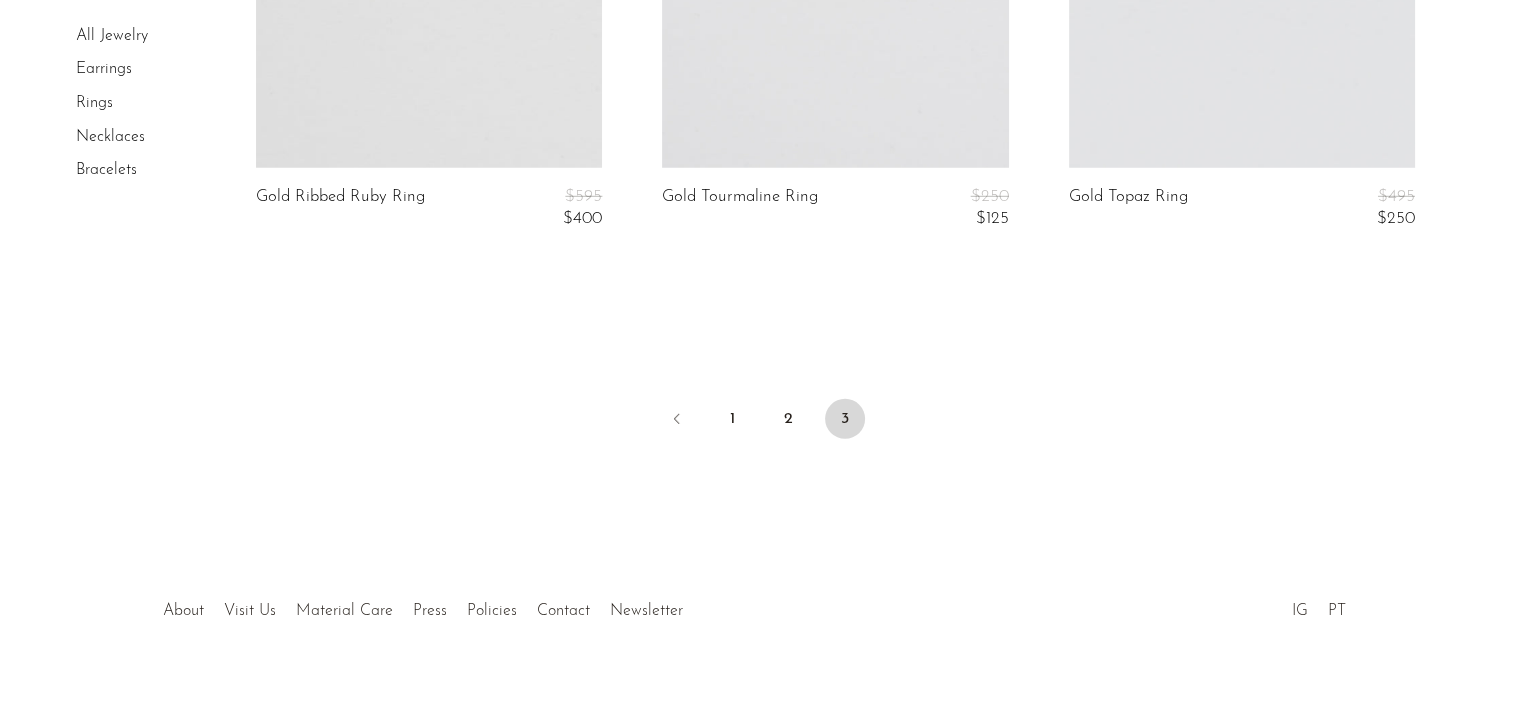 click on "Necklaces" at bounding box center [110, 137] 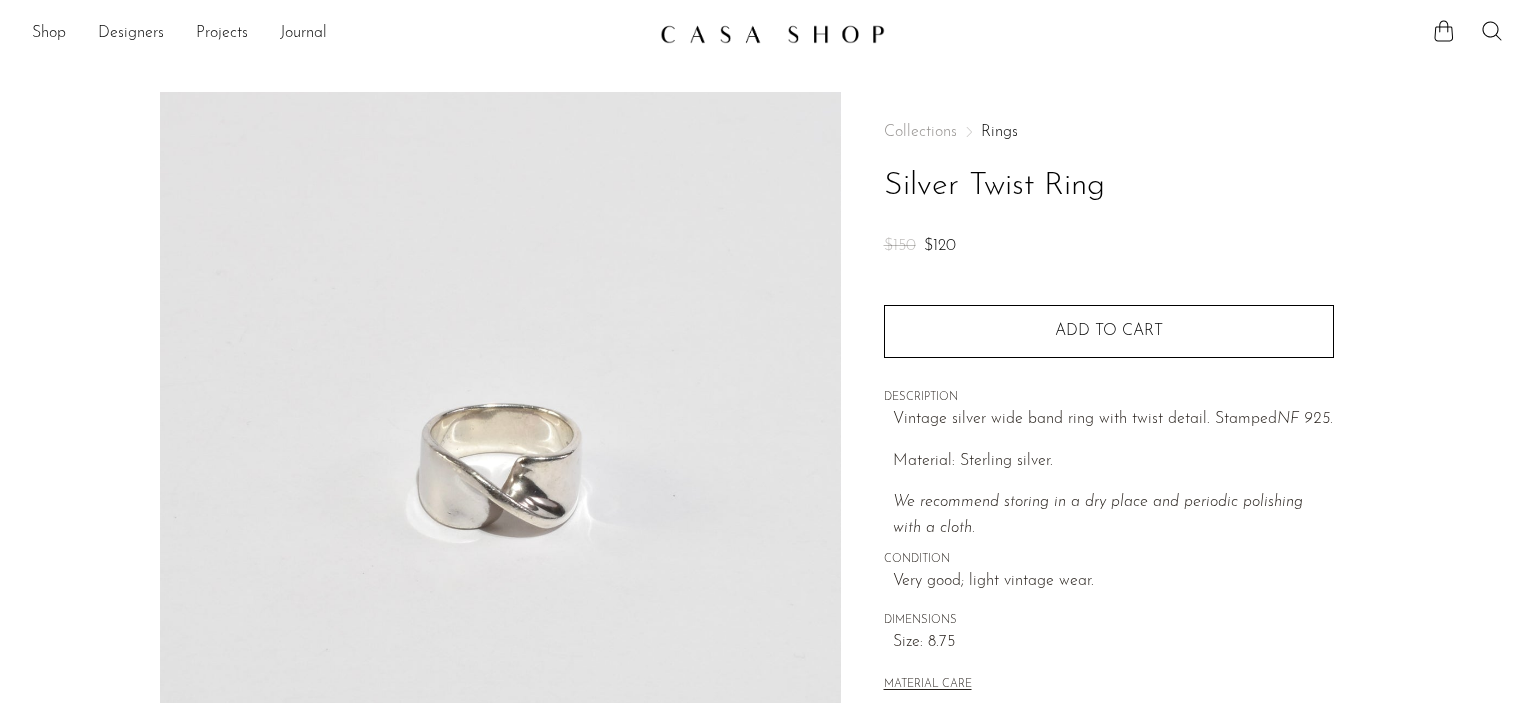 scroll, scrollTop: 0, scrollLeft: 0, axis: both 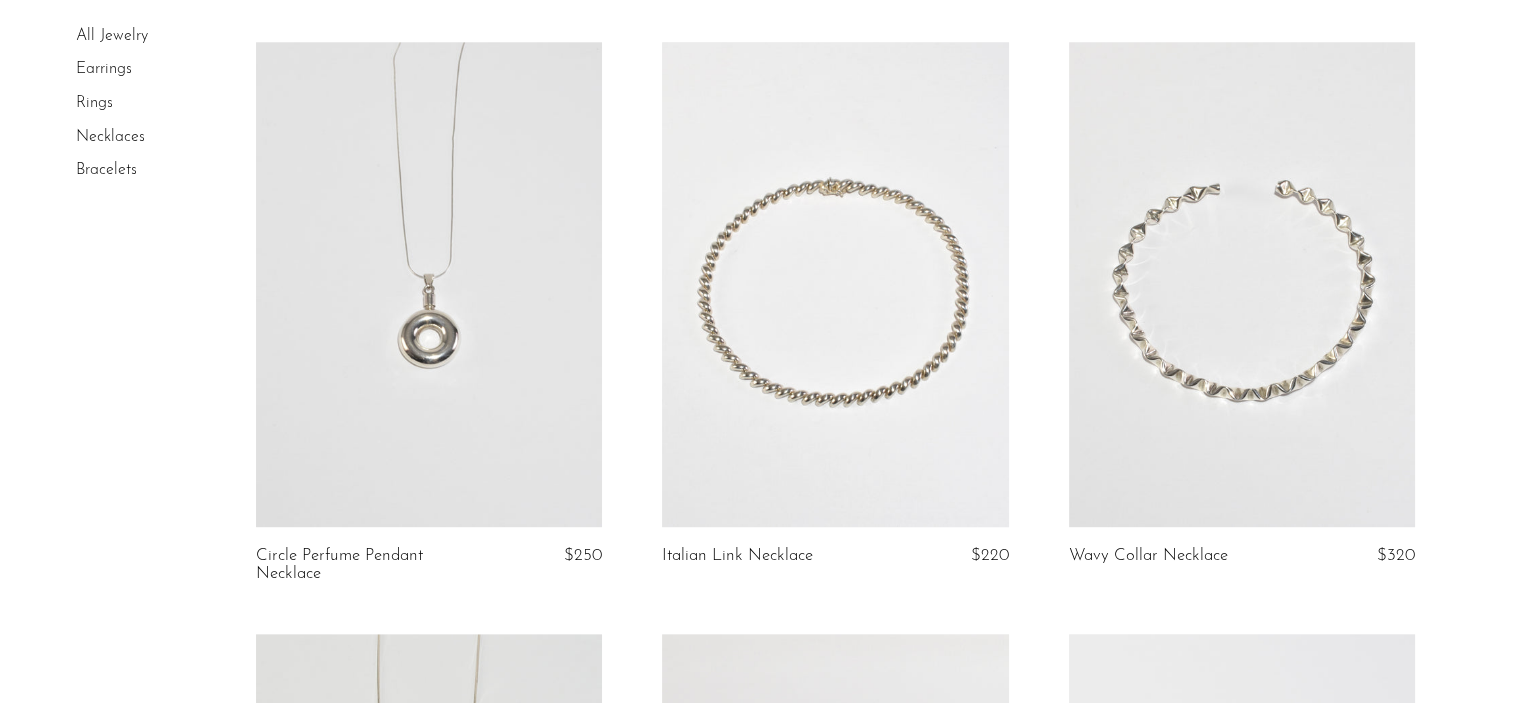 click at bounding box center (835, 284) 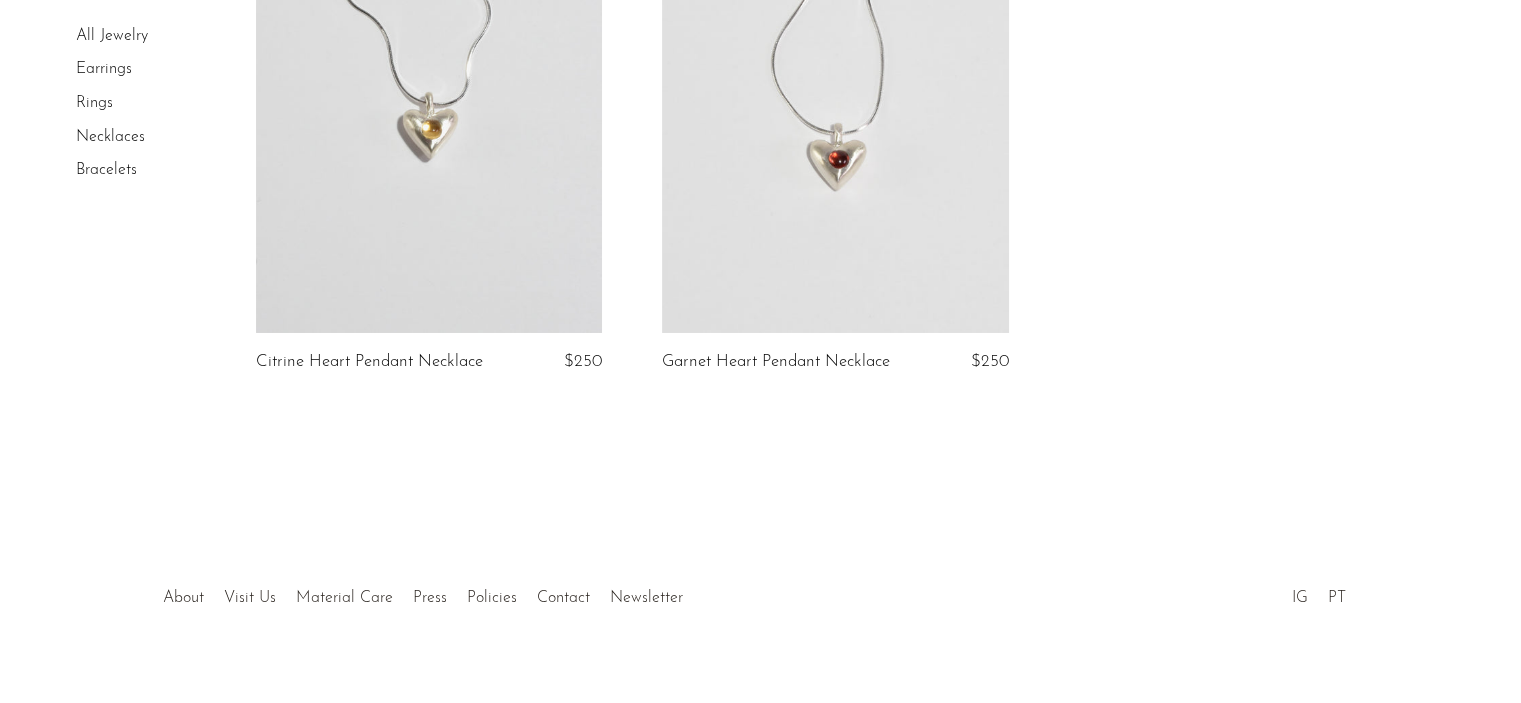 scroll, scrollTop: 6771, scrollLeft: 0, axis: vertical 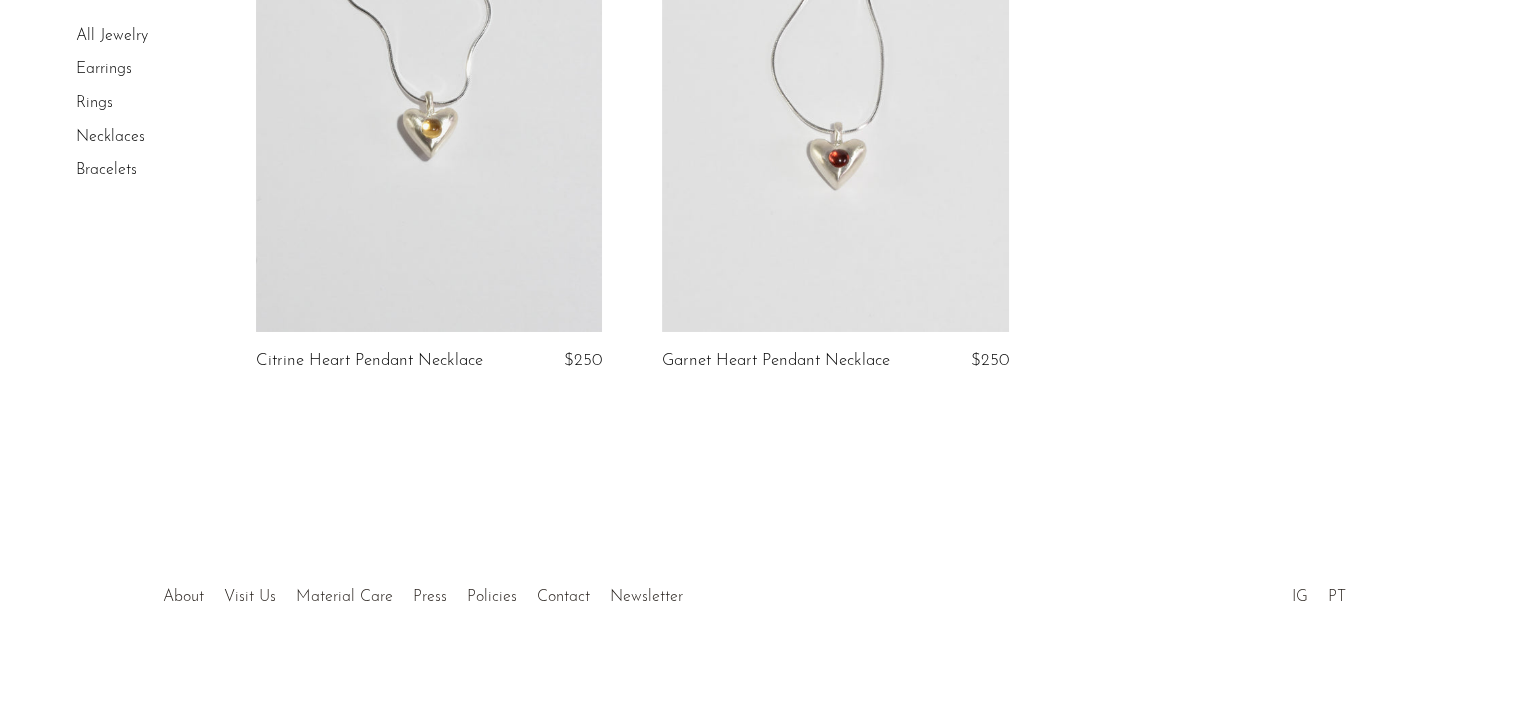 click on "Bracelets" at bounding box center [106, 170] 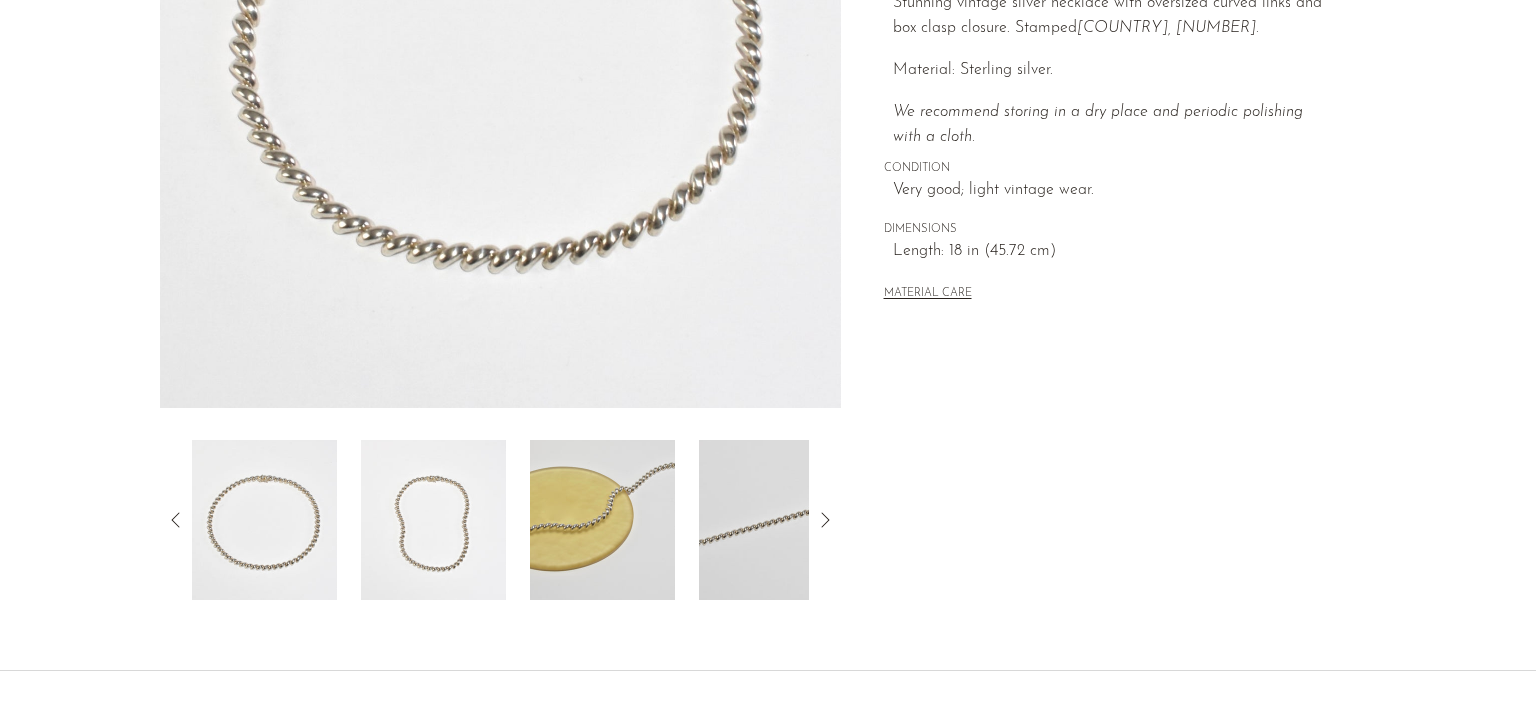 scroll, scrollTop: 484, scrollLeft: 0, axis: vertical 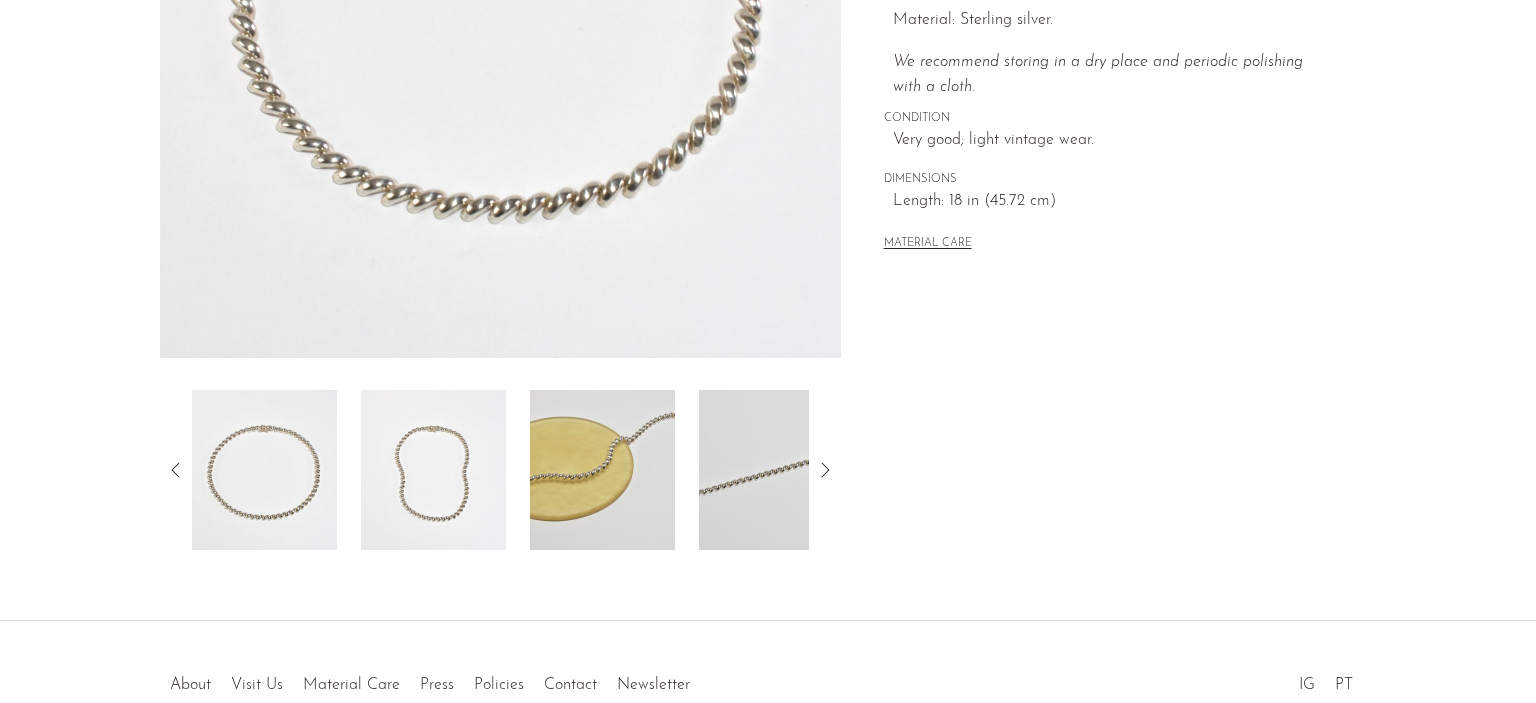 click at bounding box center (433, 470) 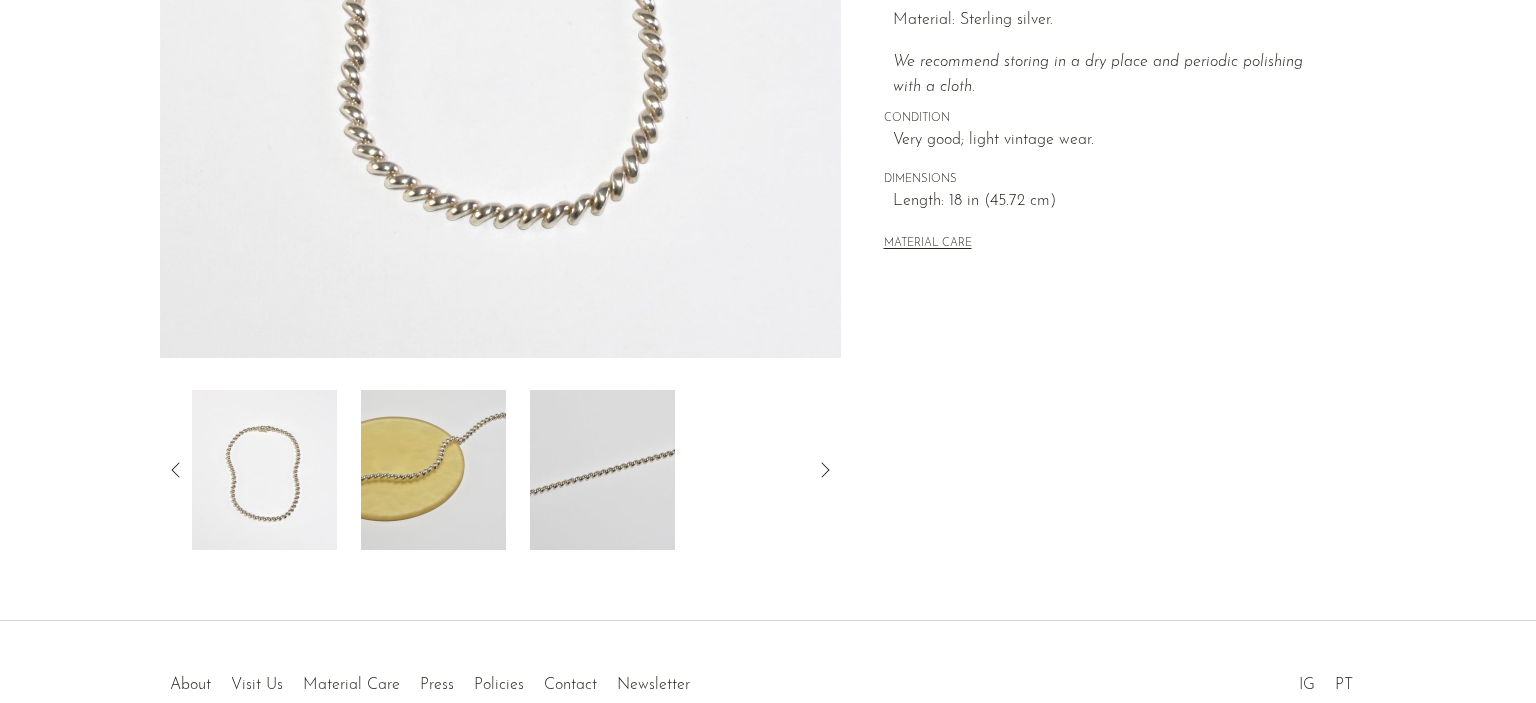 click at bounding box center (433, 470) 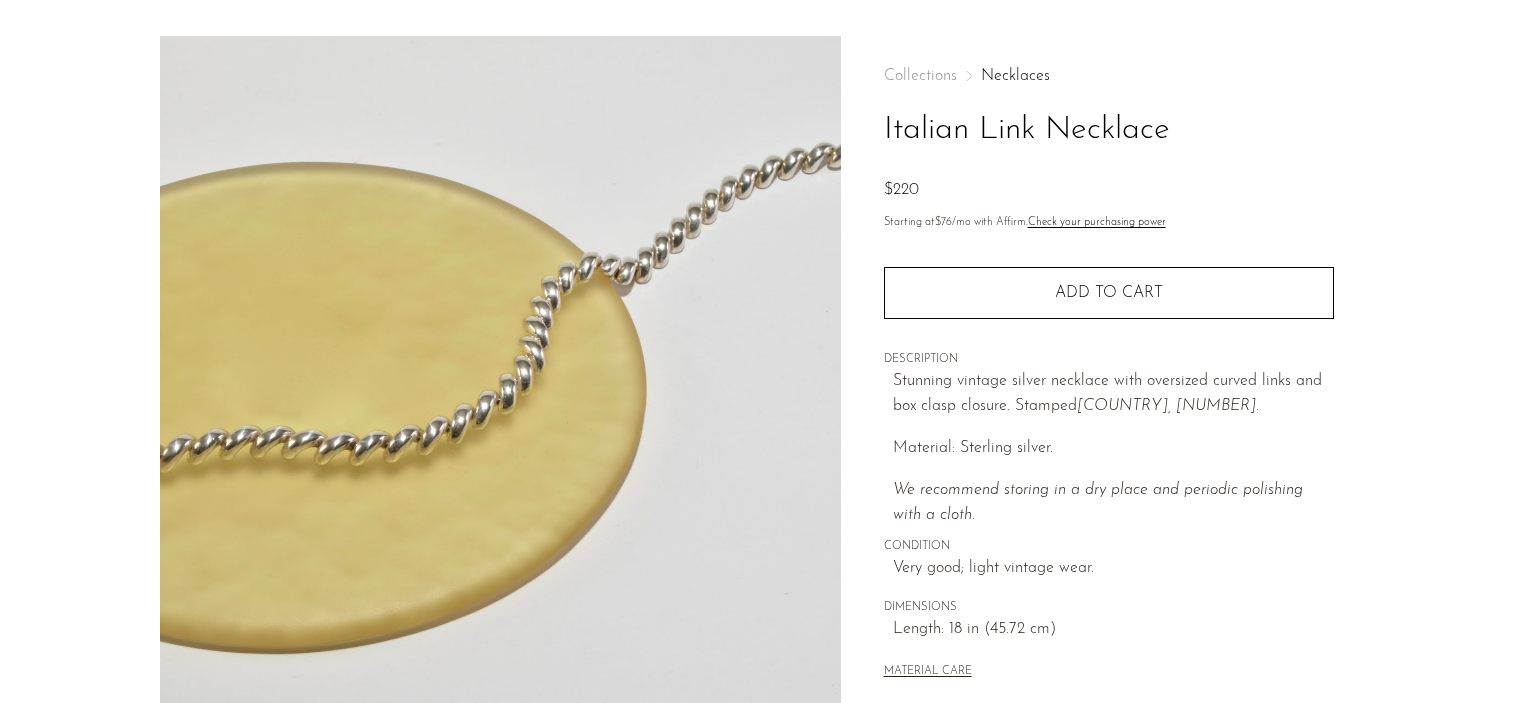 scroll, scrollTop: 0, scrollLeft: 0, axis: both 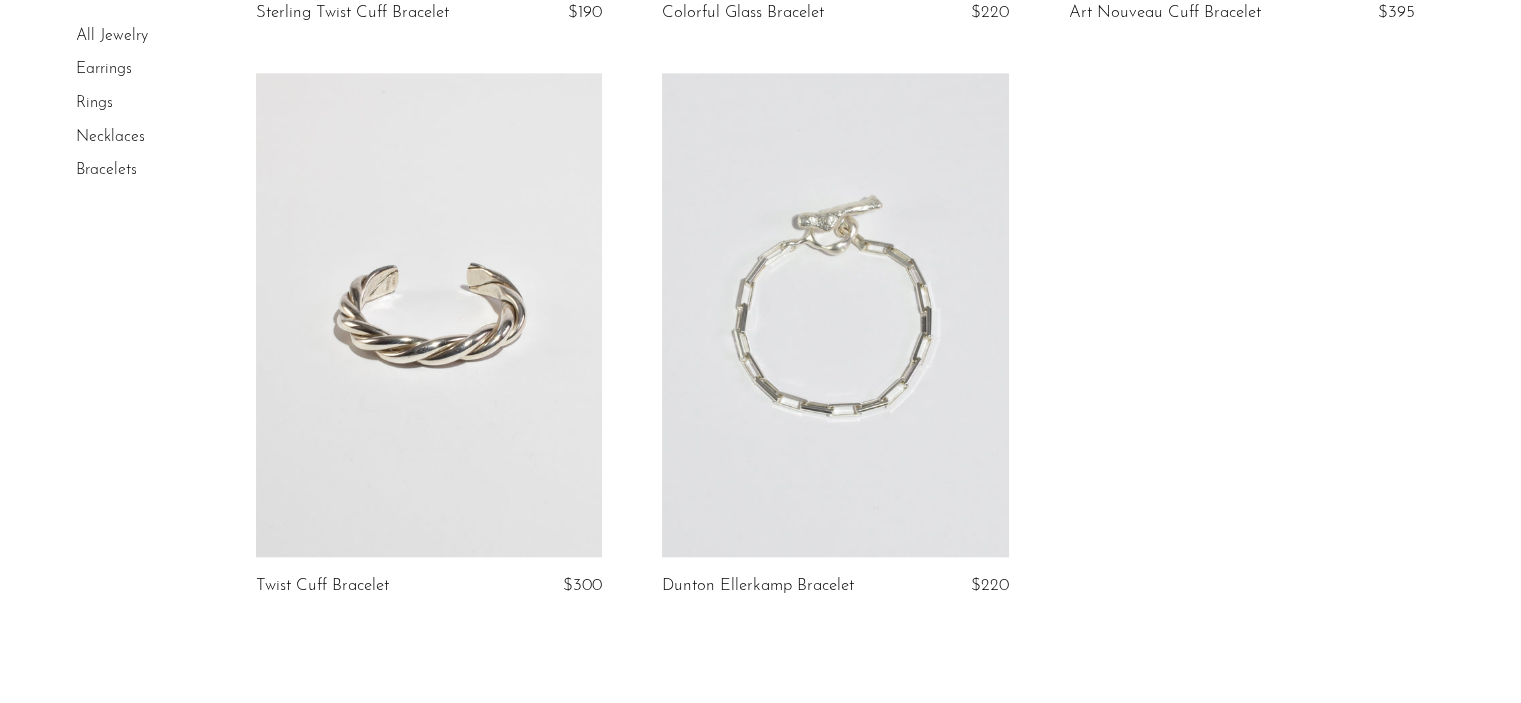 click at bounding box center (835, 315) 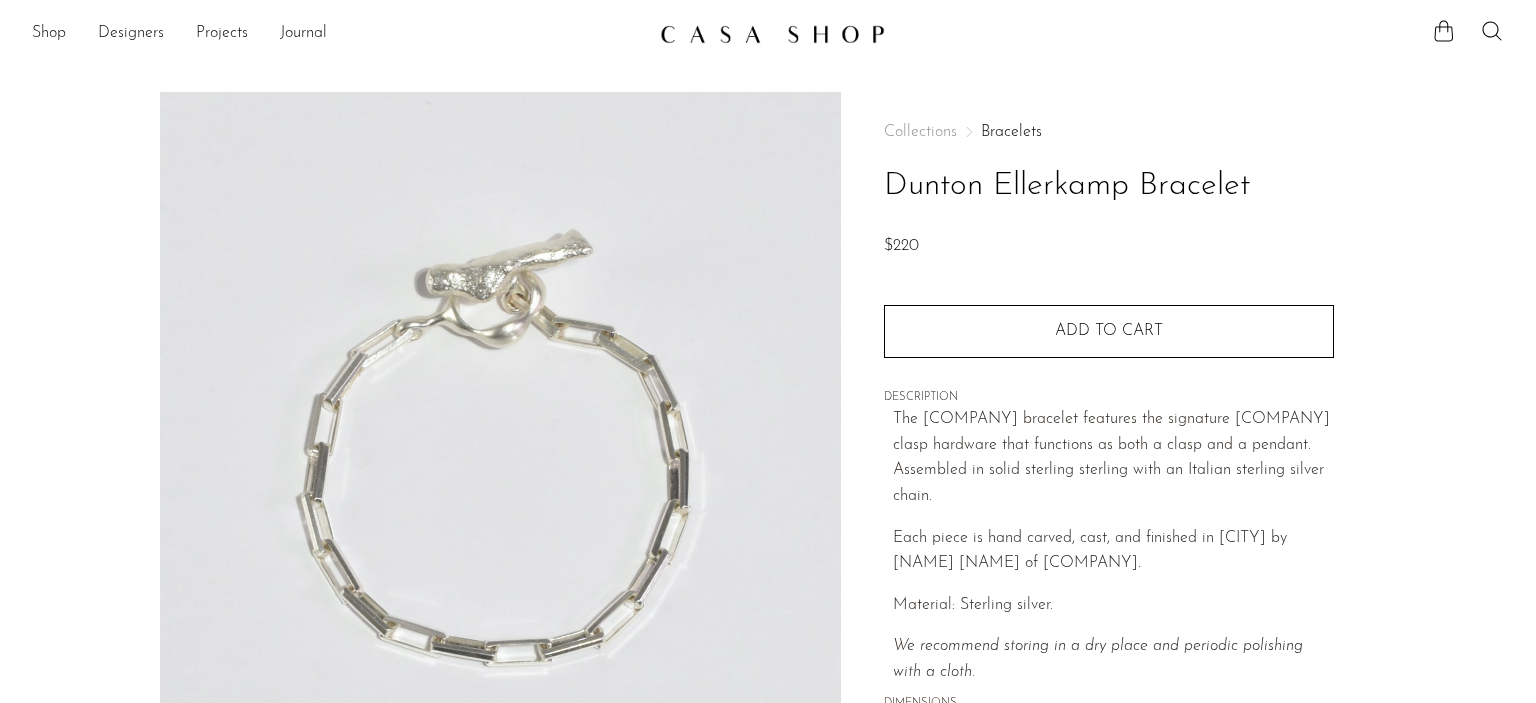 scroll, scrollTop: 0, scrollLeft: 0, axis: both 